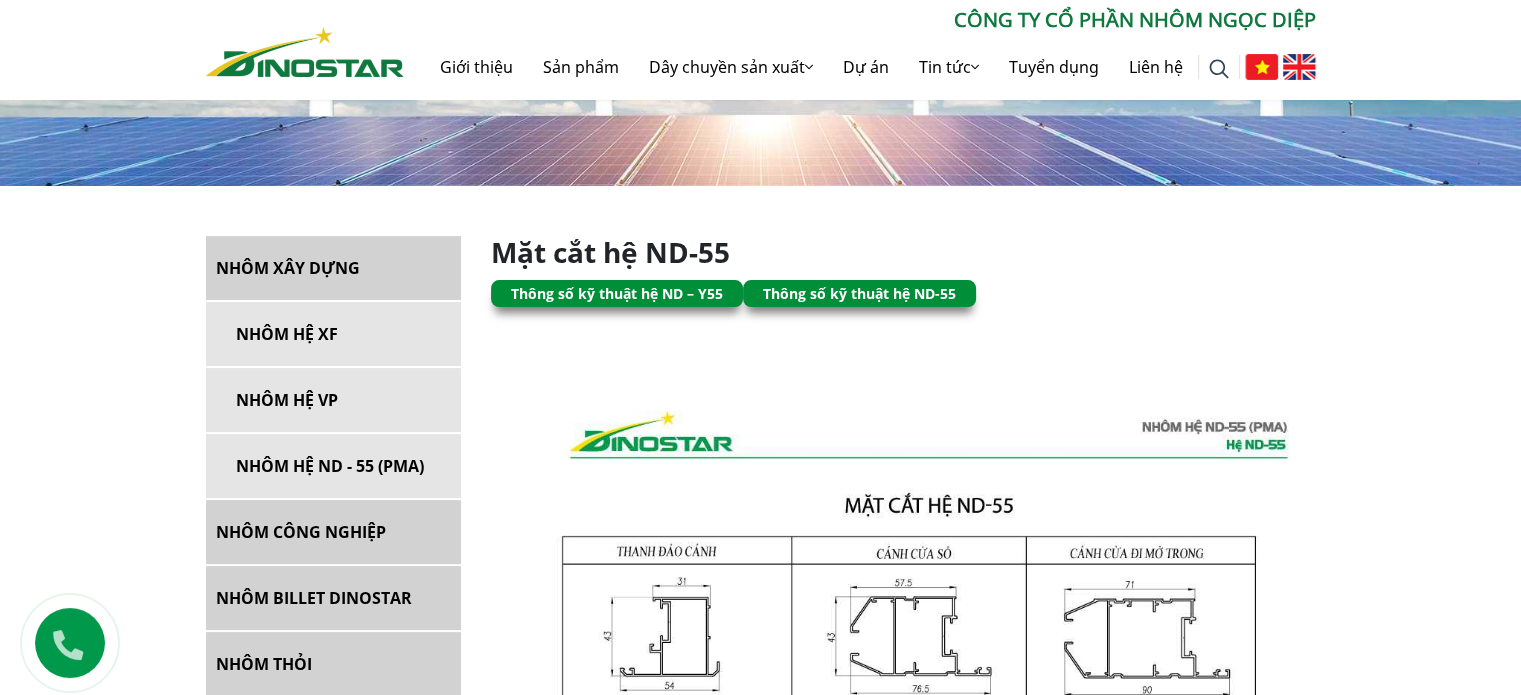 scroll, scrollTop: 200, scrollLeft: 0, axis: vertical 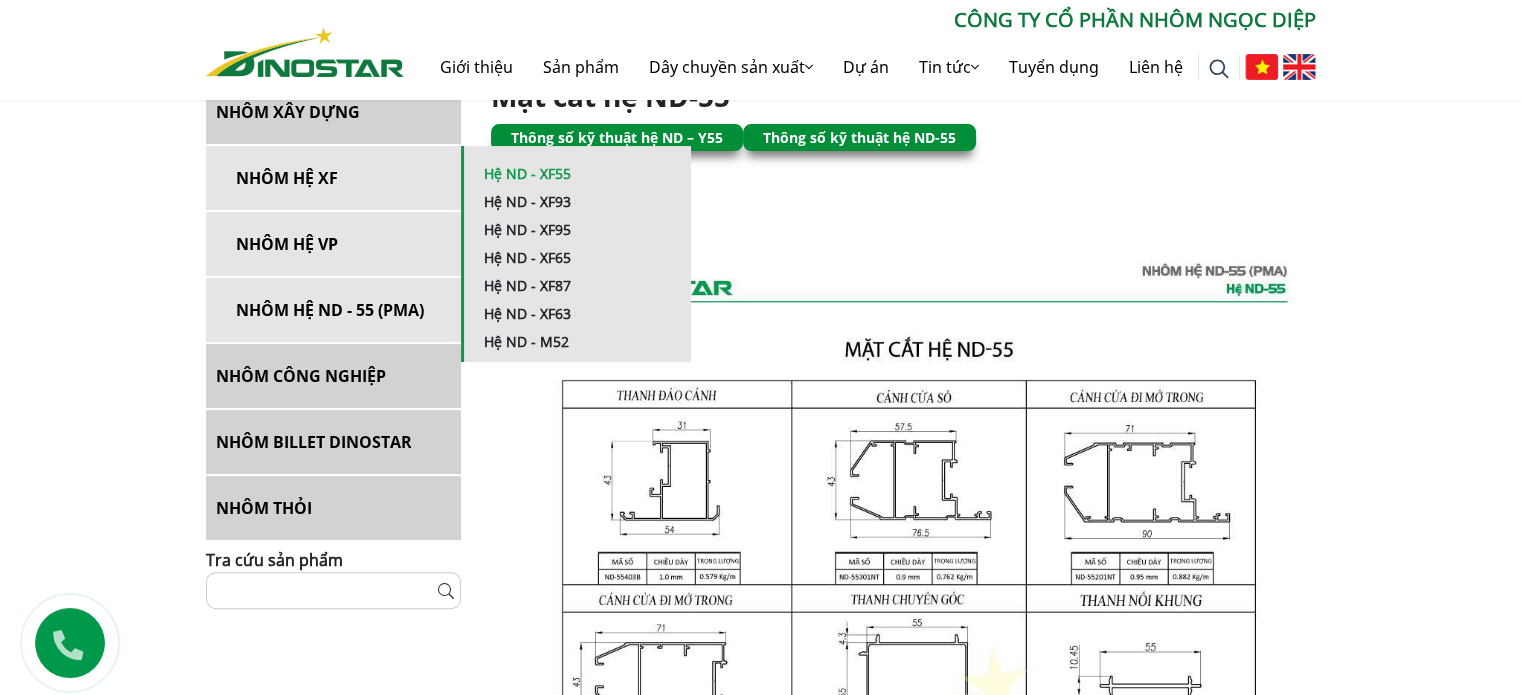 click on "Hệ ND - XF55" at bounding box center (527, 173) 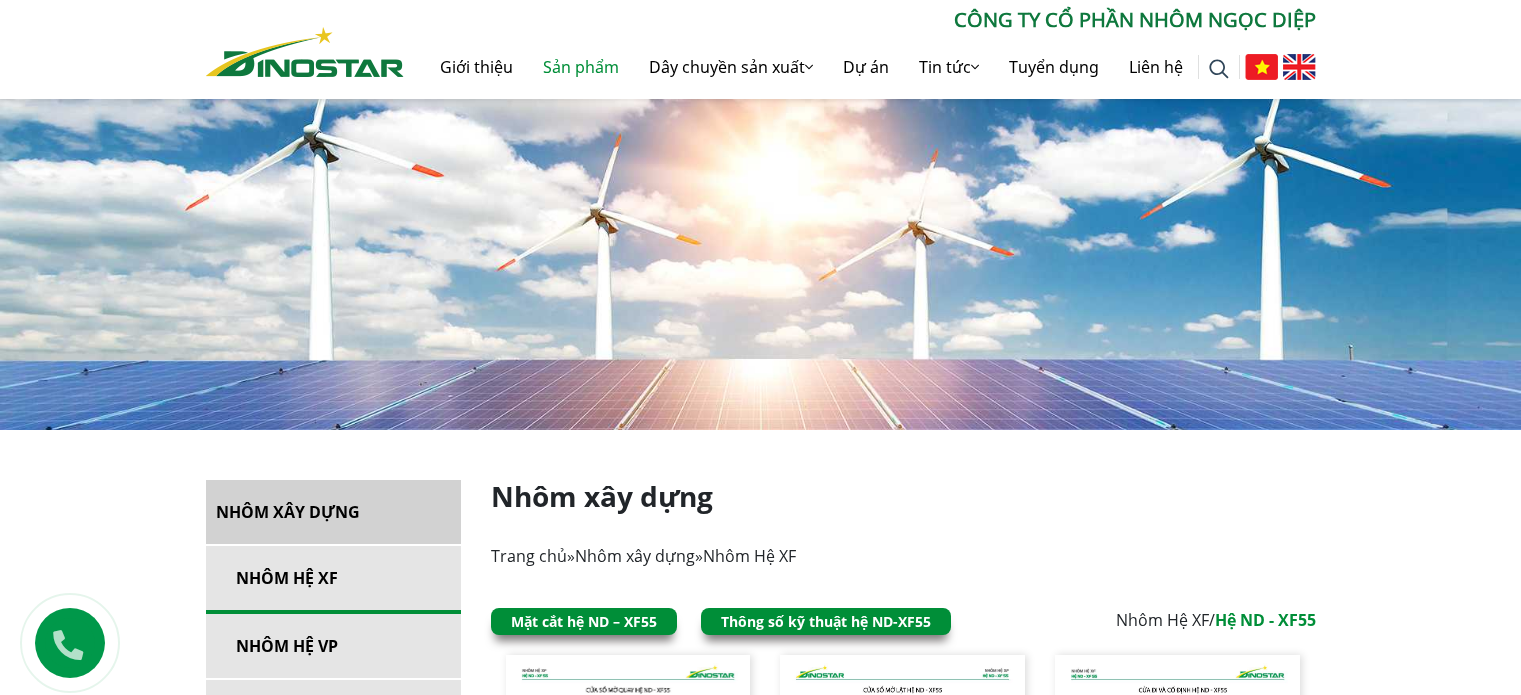 scroll, scrollTop: 400, scrollLeft: 0, axis: vertical 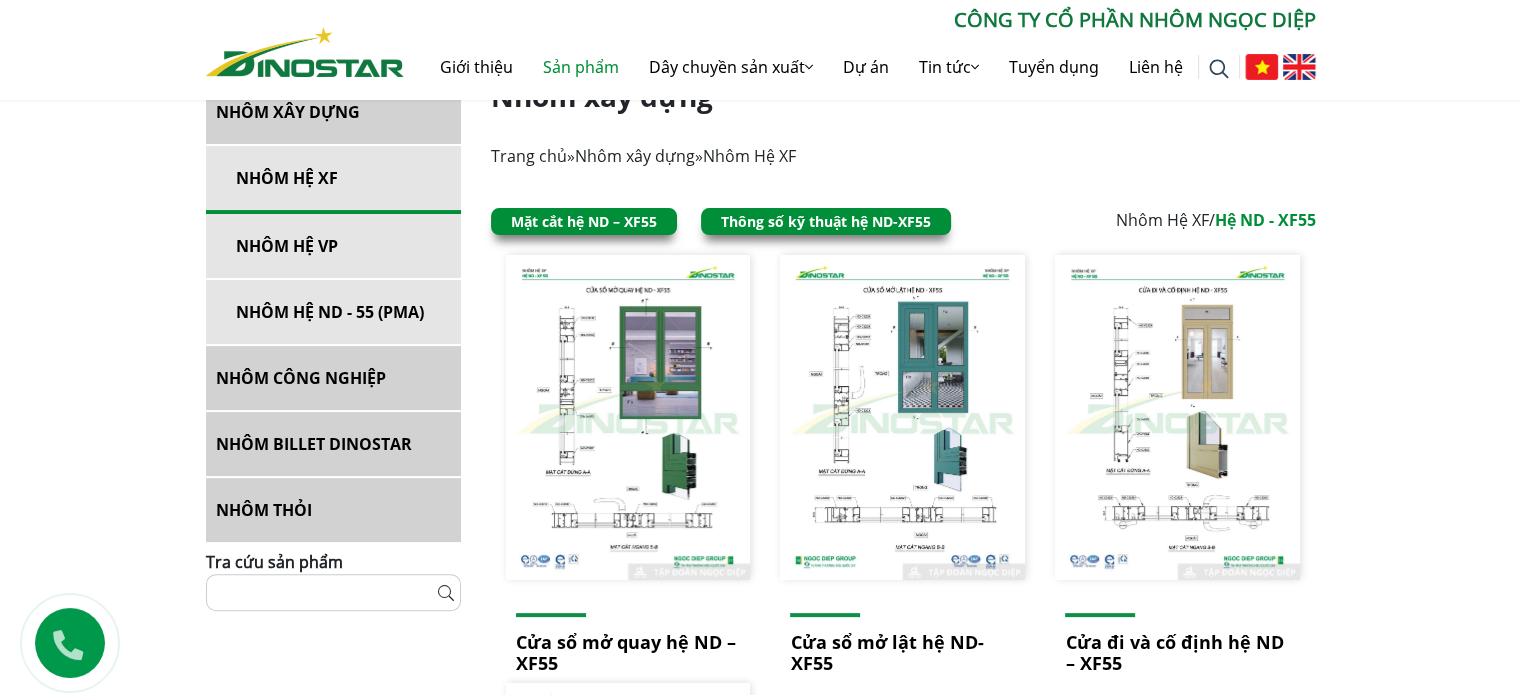 click at bounding box center [628, 417] 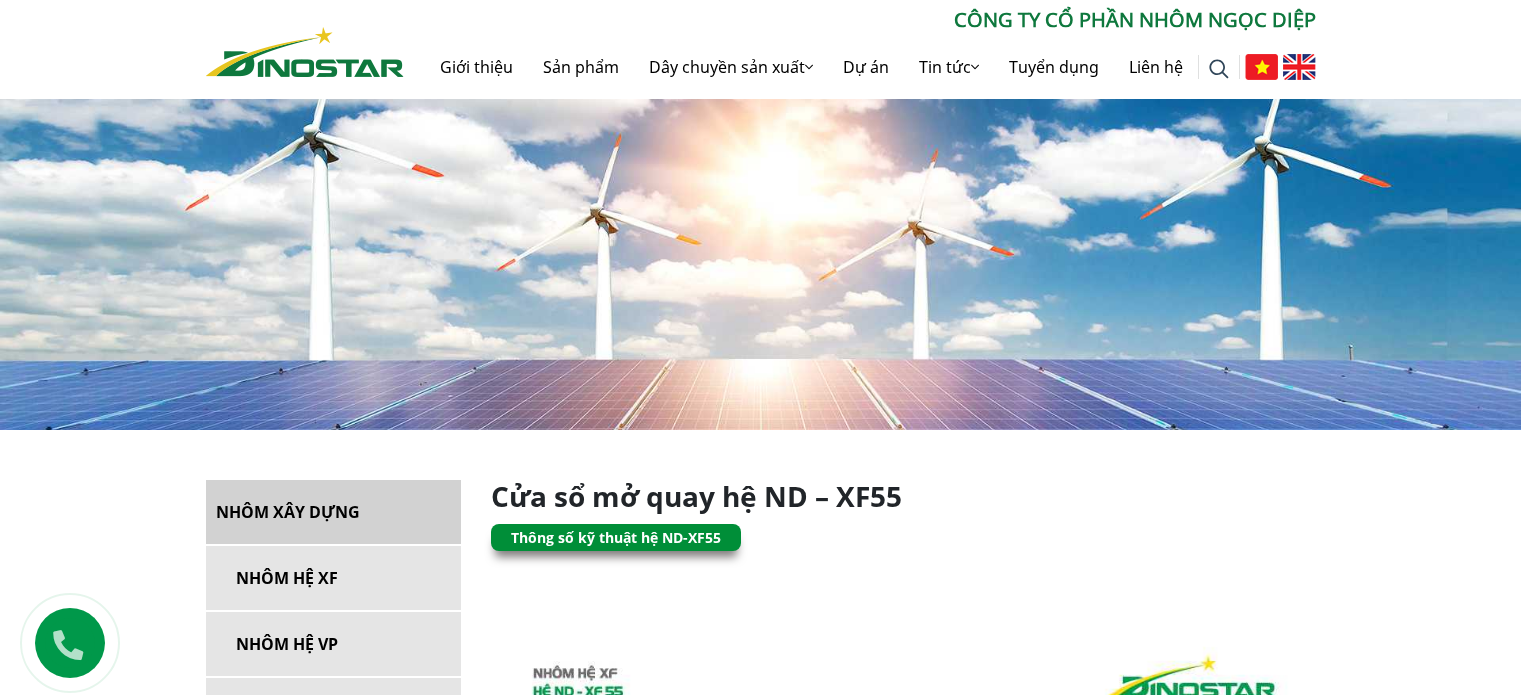 scroll, scrollTop: 0, scrollLeft: 0, axis: both 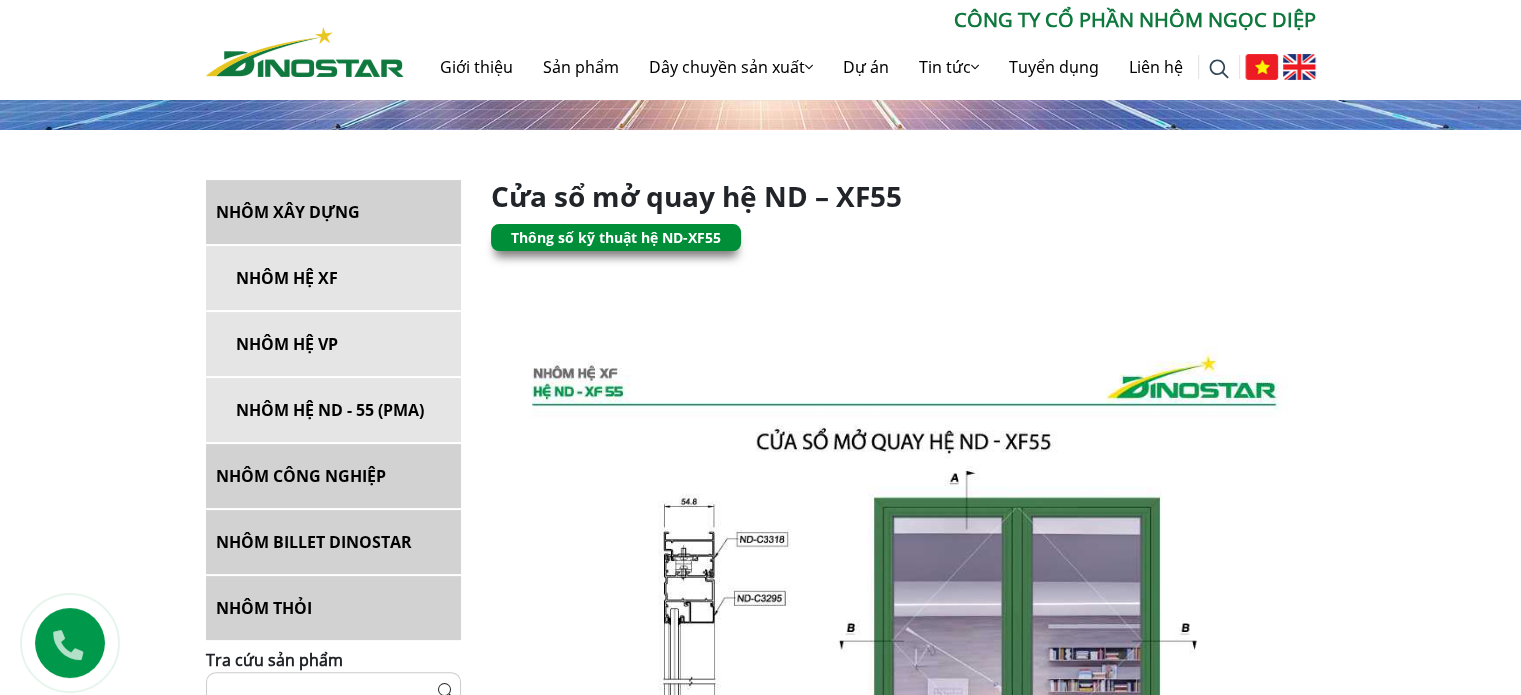 click on "NHÔM THỎI" at bounding box center [333, 608] 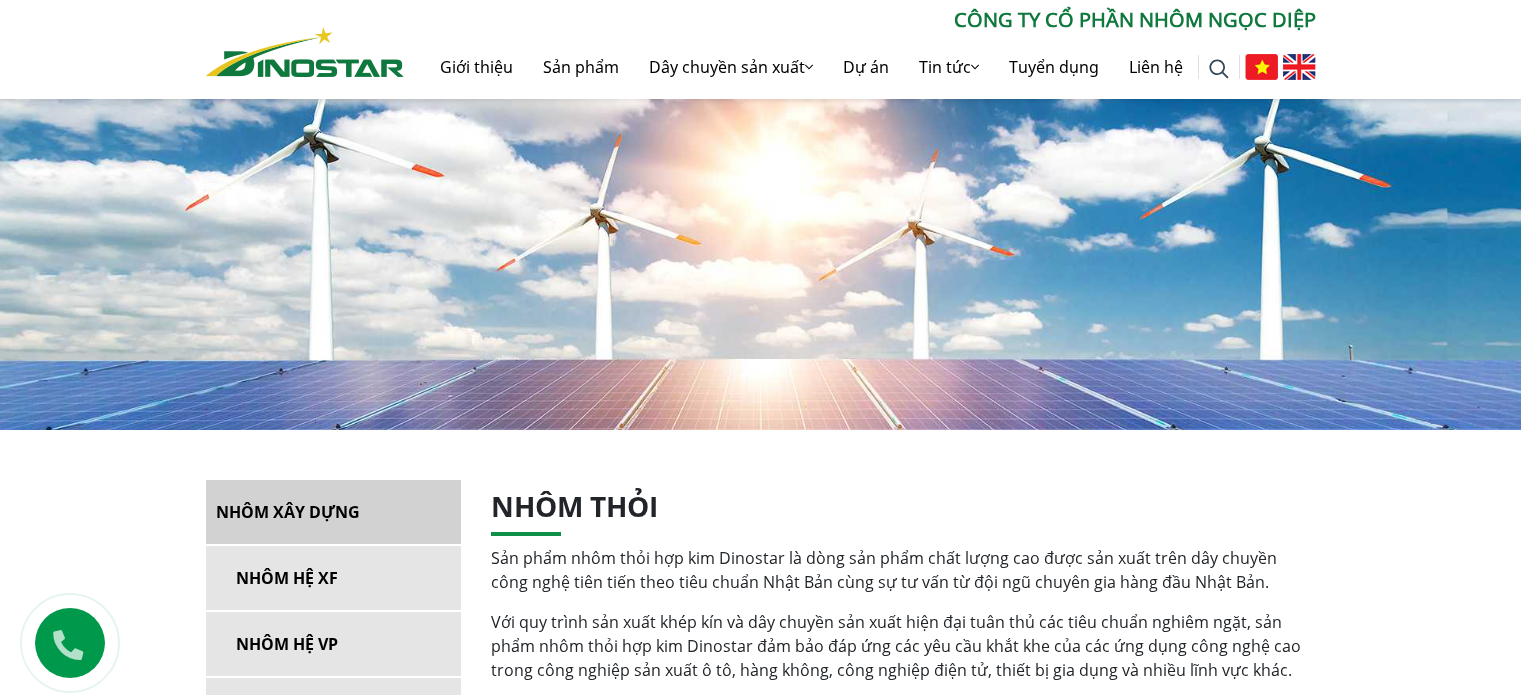 scroll, scrollTop: 500, scrollLeft: 0, axis: vertical 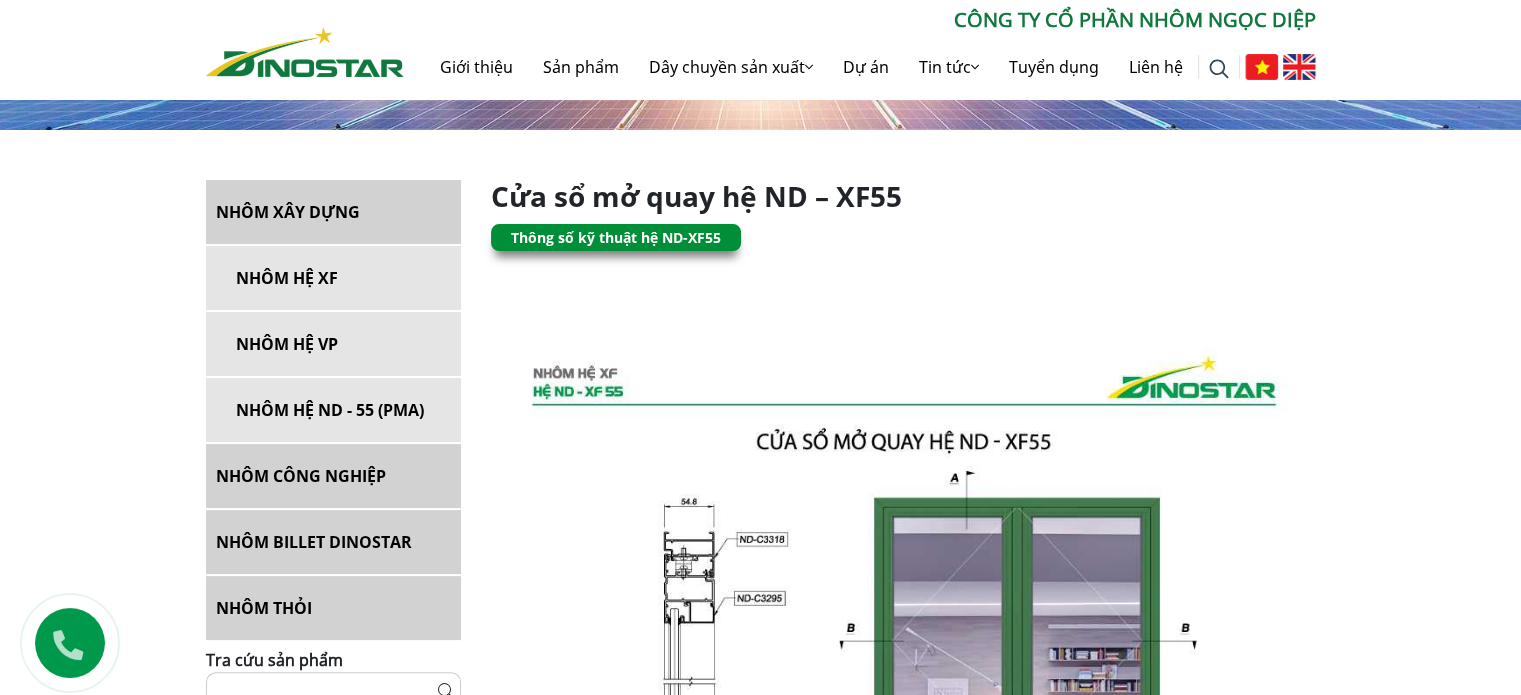 click at bounding box center [903, 886] 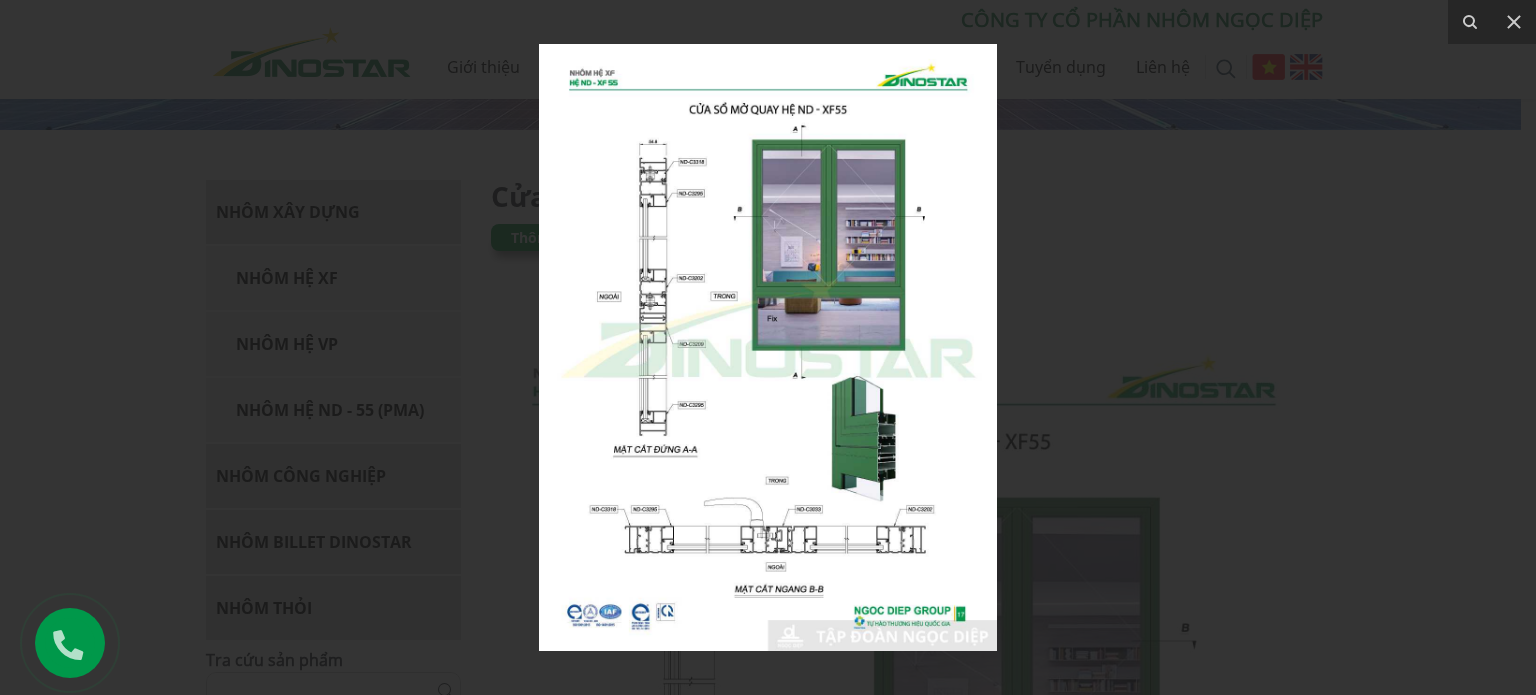 click at bounding box center [768, 347] 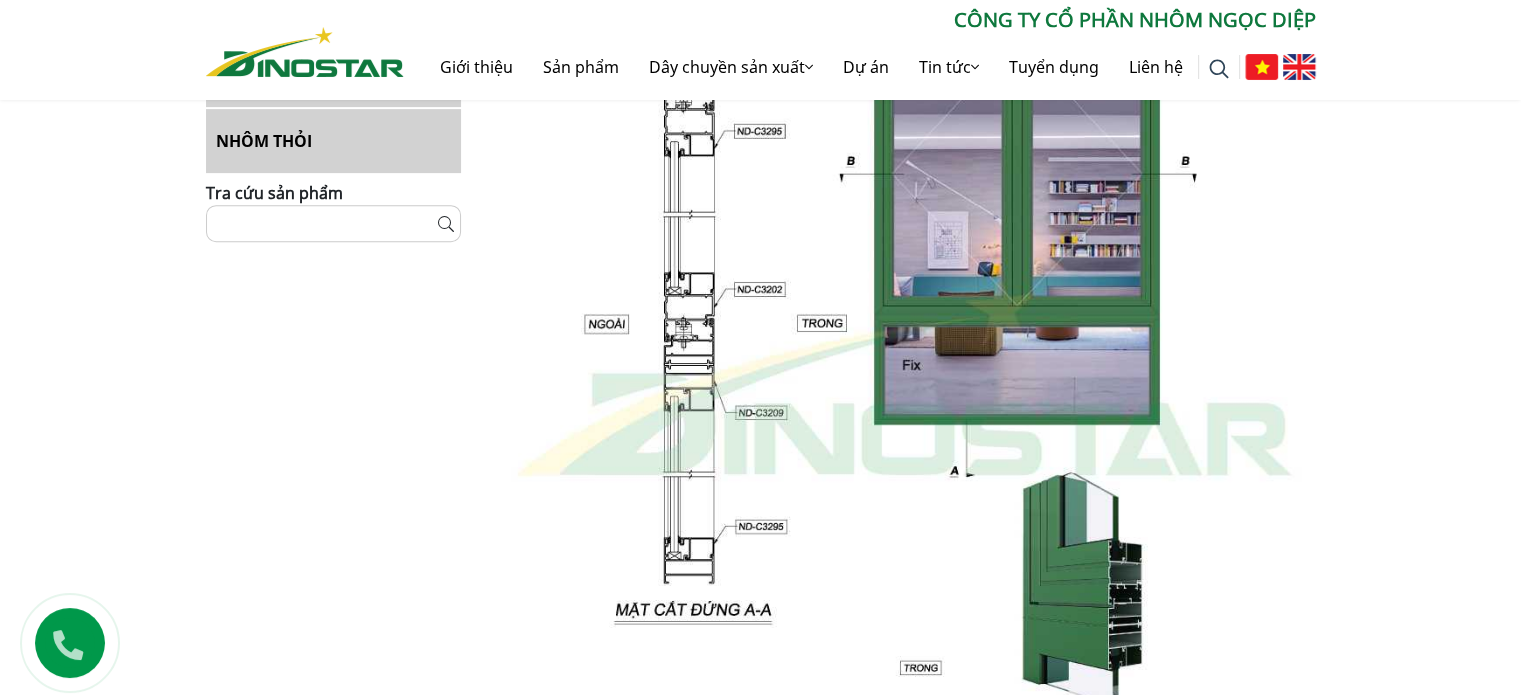 scroll, scrollTop: 1654, scrollLeft: 0, axis: vertical 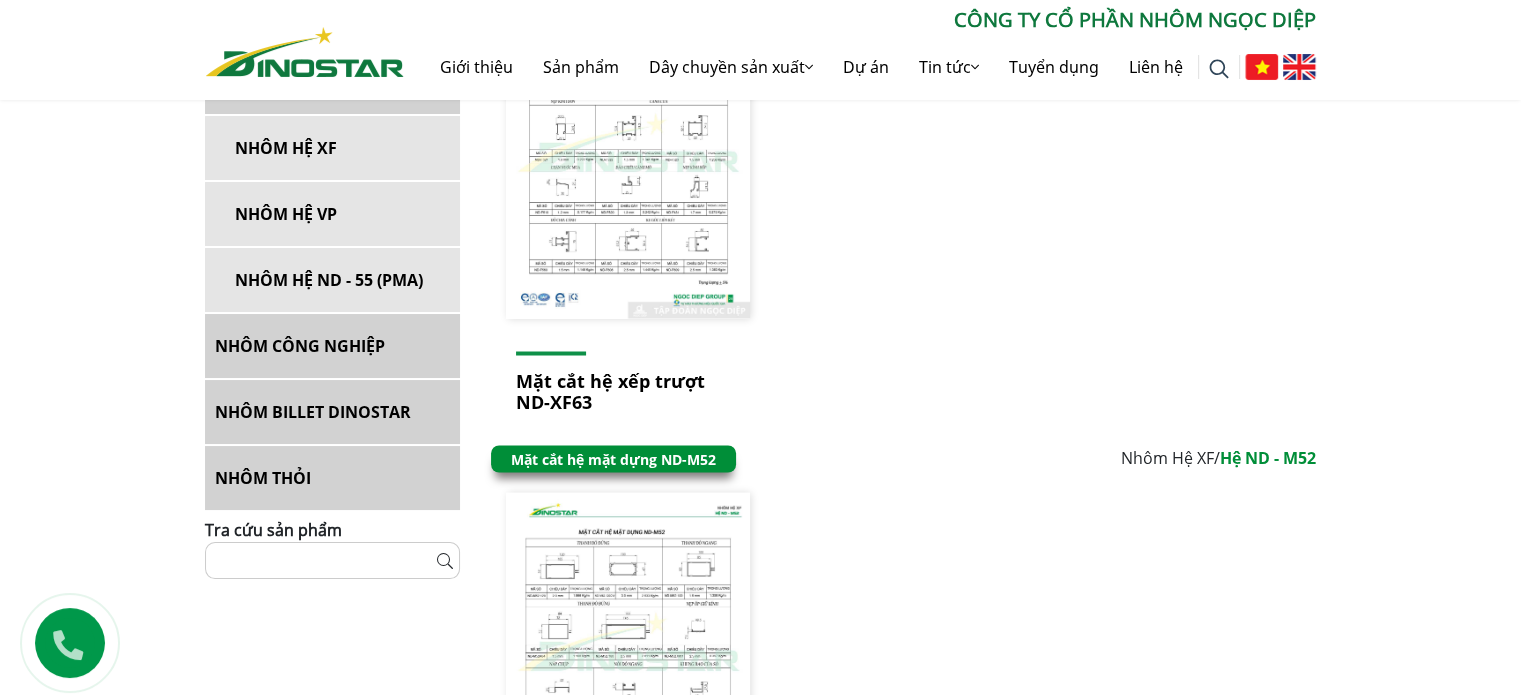 click on "Mặt cắt hệ mặt dựng ND-M52" at bounding box center (613, 458) 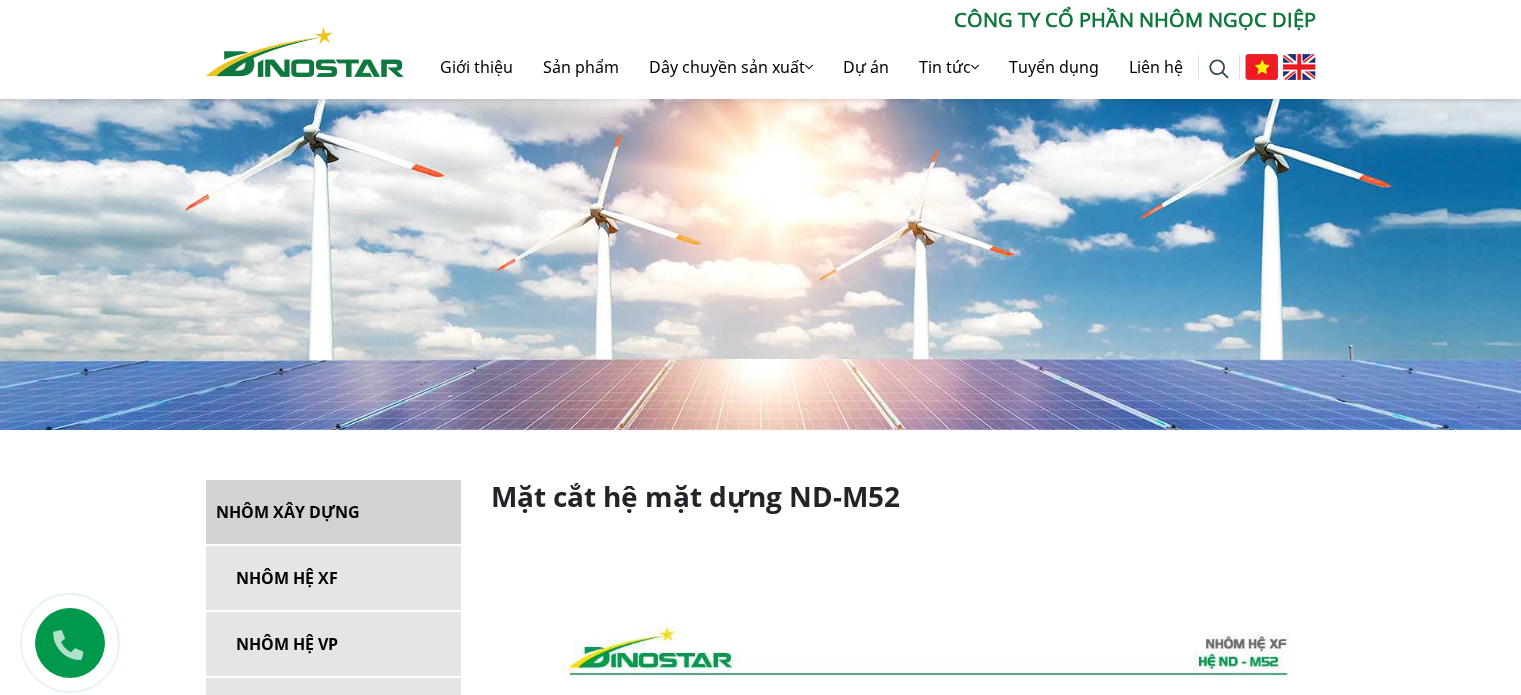 scroll, scrollTop: 700, scrollLeft: 0, axis: vertical 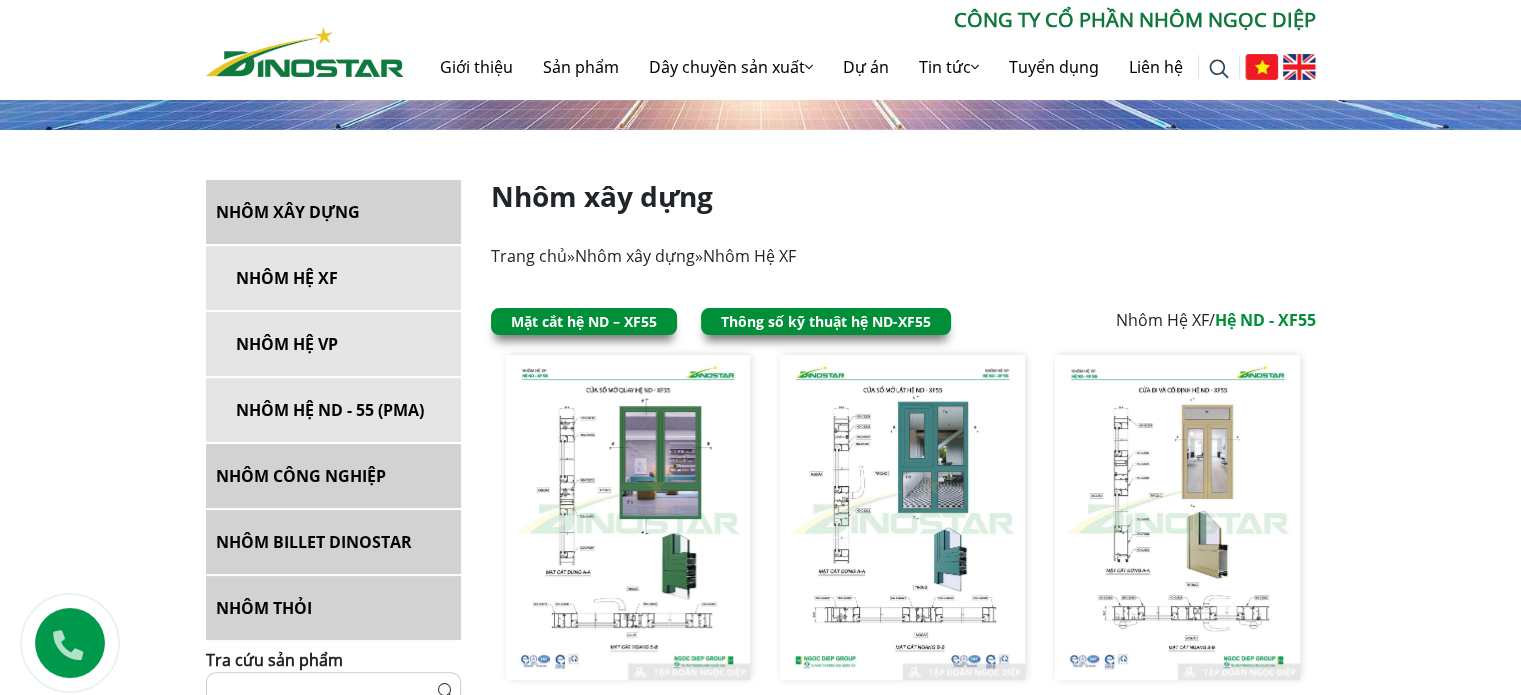 click on "Mặt cắt hệ ND – XF55" at bounding box center [584, 321] 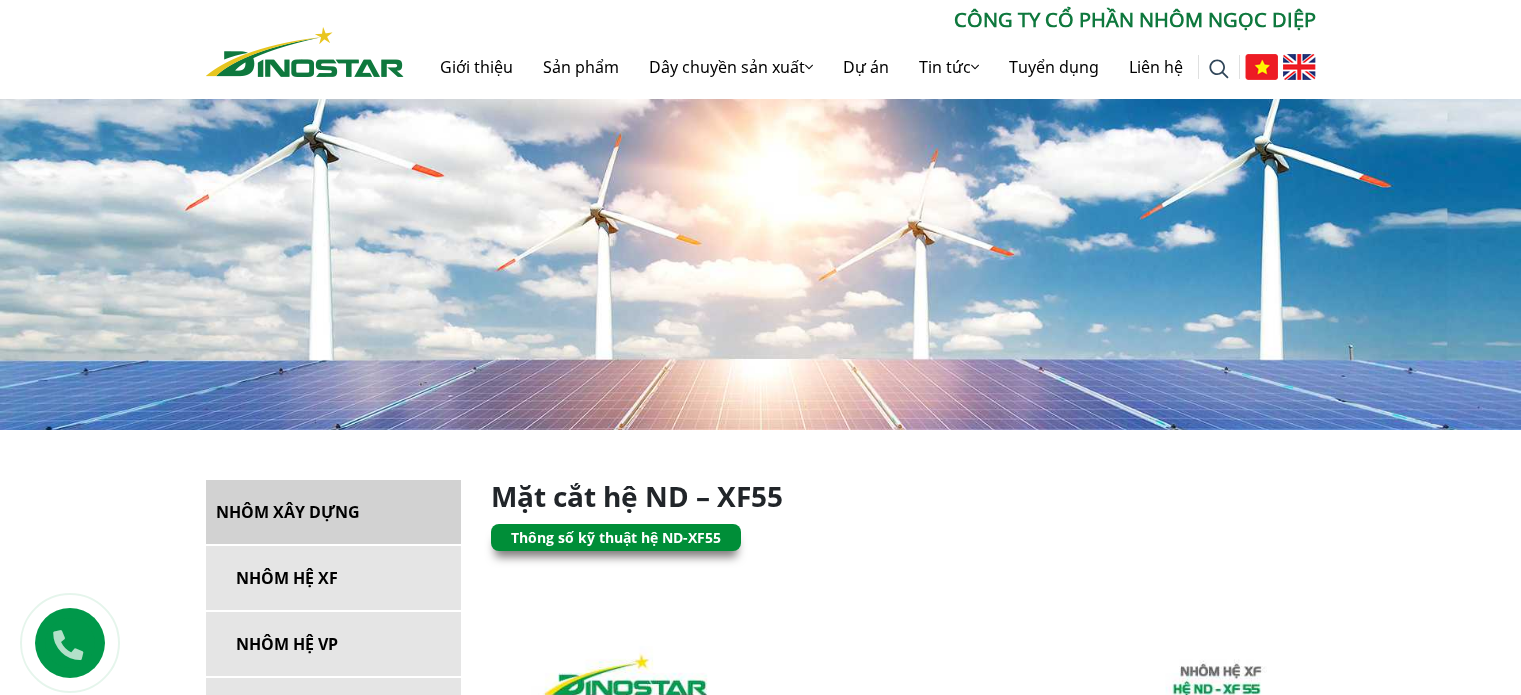 scroll, scrollTop: 499, scrollLeft: 0, axis: vertical 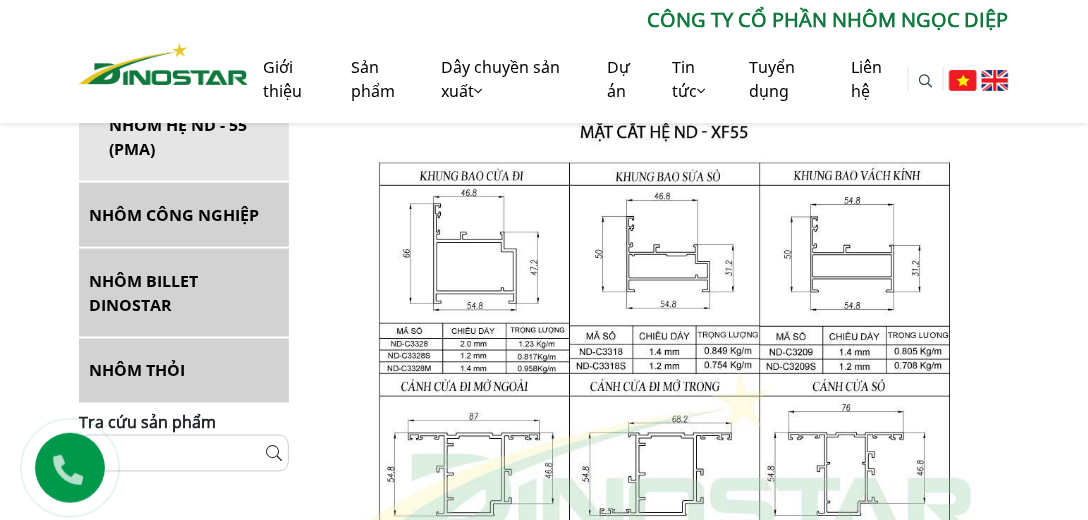 click at bounding box center [664, 492] 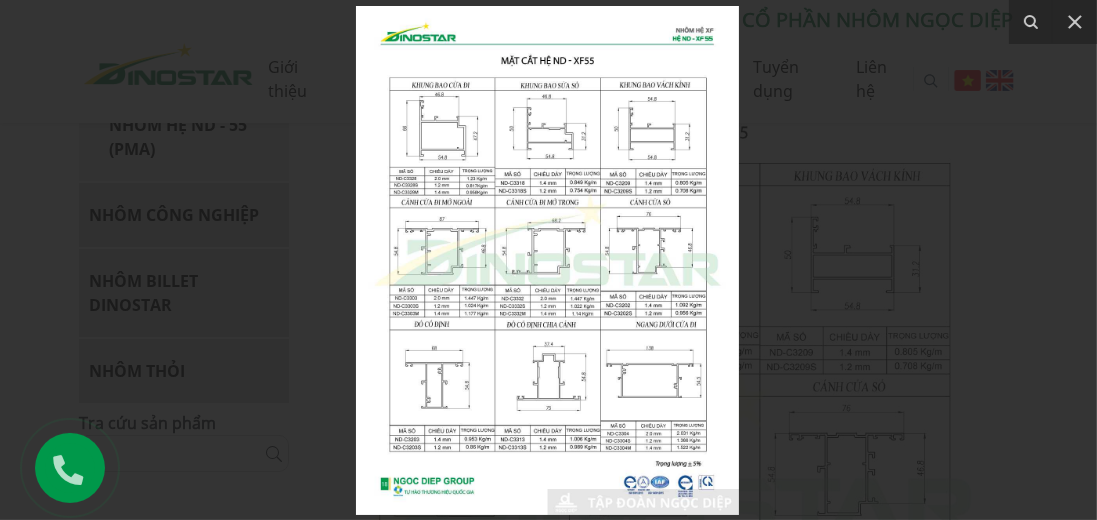 click at bounding box center [547, 260] 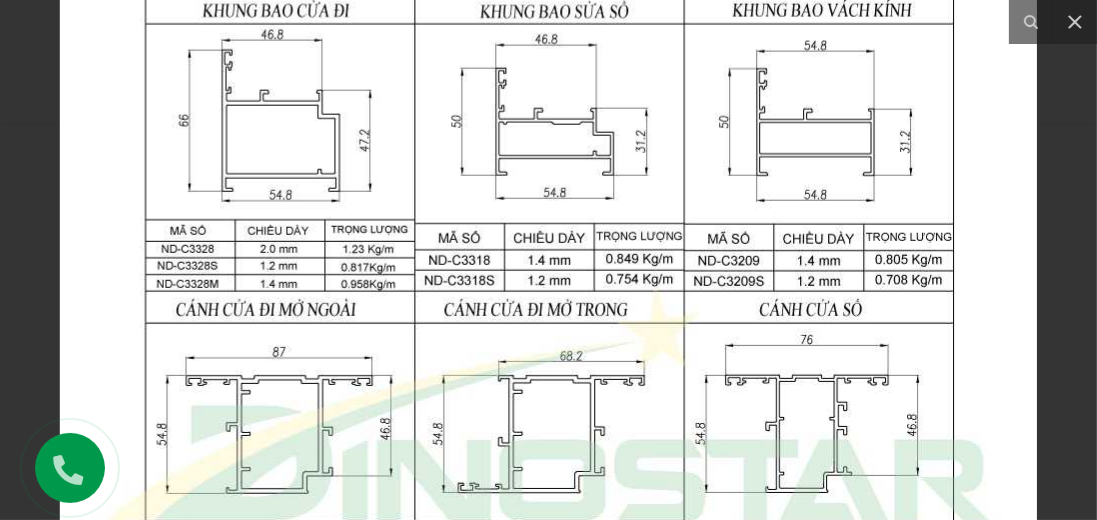 click at bounding box center [549, 457] 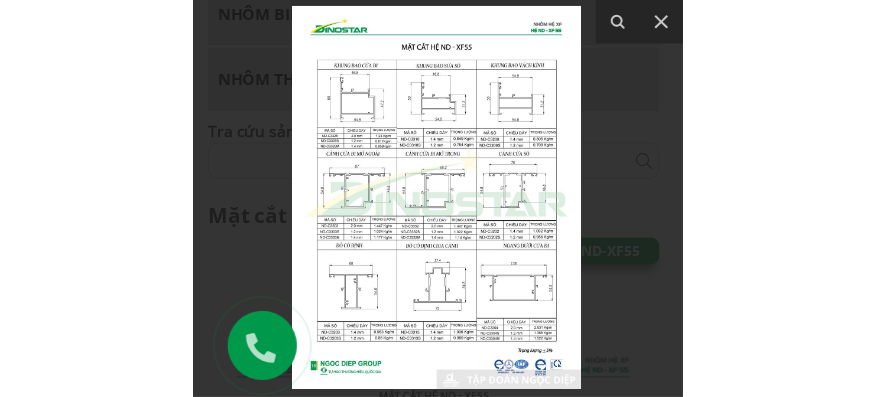 scroll, scrollTop: 585, scrollLeft: 0, axis: vertical 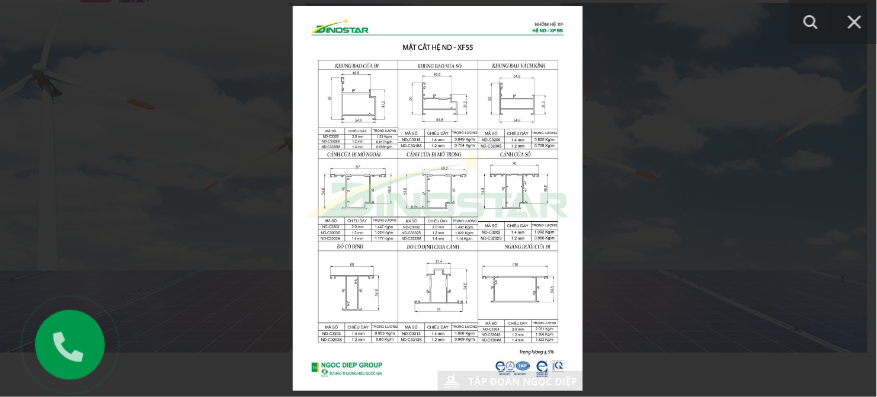 click at bounding box center (438, 198) 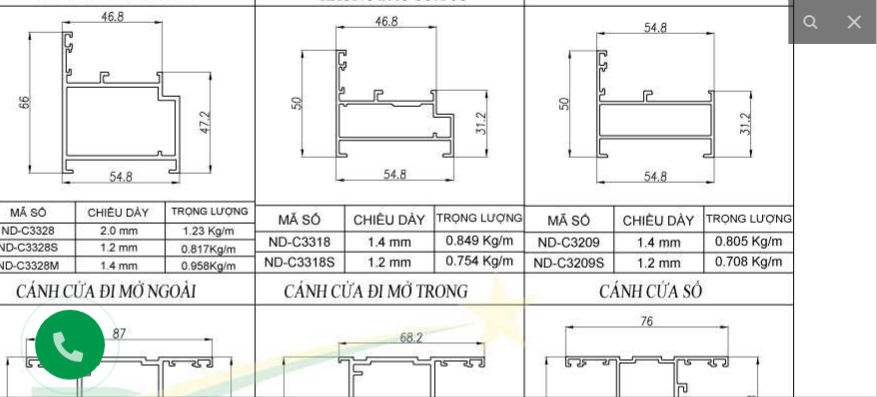 click at bounding box center (389, 440) 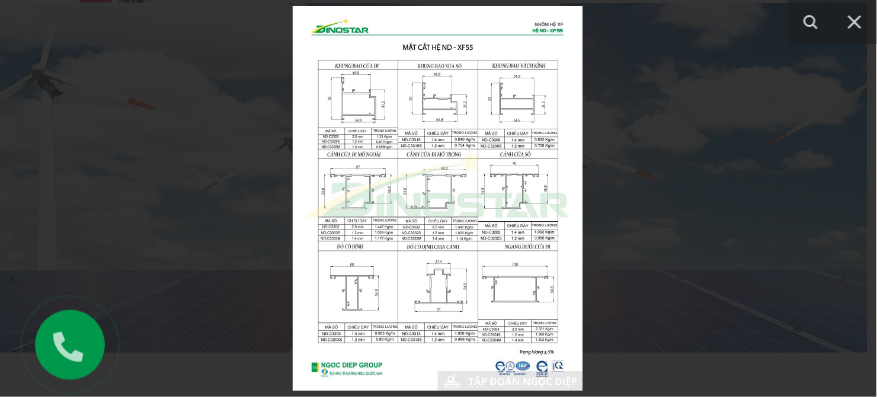 click at bounding box center [438, 198] 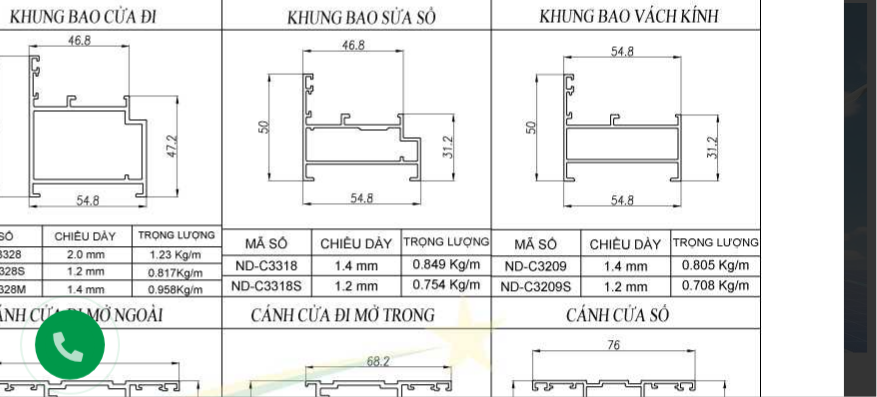 drag, startPoint x: 656, startPoint y: 169, endPoint x: 572, endPoint y: 228, distance: 102.64989 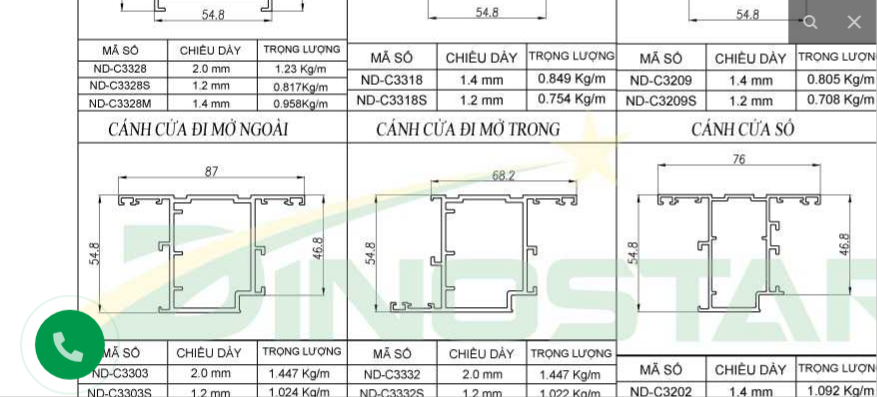 drag, startPoint x: 551, startPoint y: 329, endPoint x: 648, endPoint y: 119, distance: 231.32013 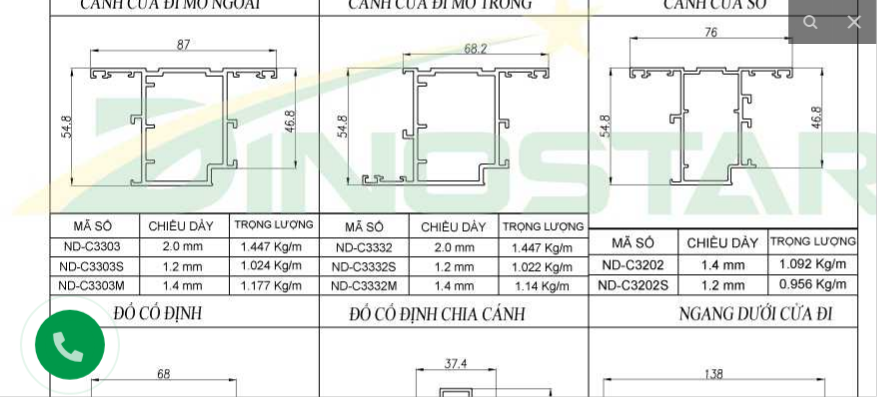 drag, startPoint x: 468, startPoint y: 285, endPoint x: 437, endPoint y: 187, distance: 102.78619 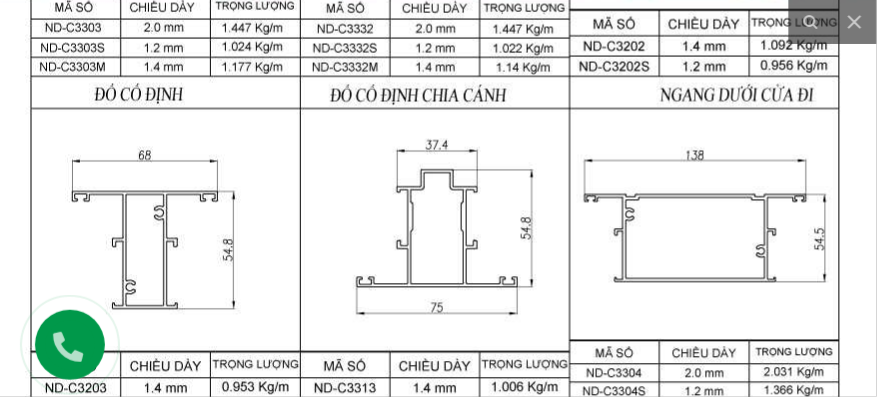 drag, startPoint x: 502, startPoint y: 325, endPoint x: 492, endPoint y: 111, distance: 214.23352 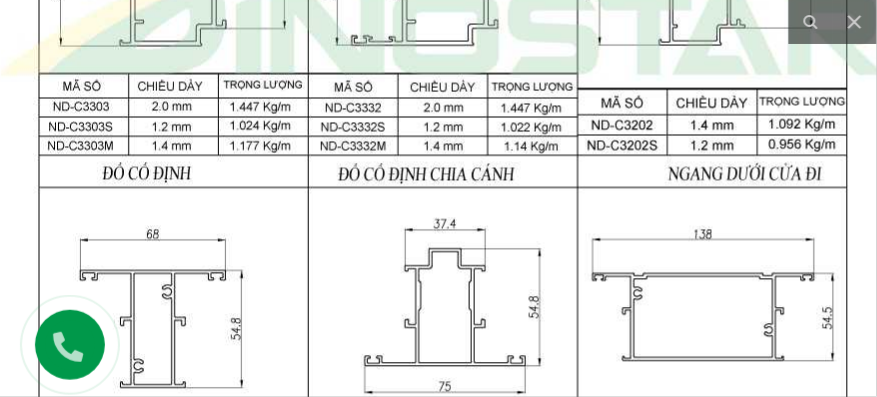 drag, startPoint x: 466, startPoint y: 248, endPoint x: 468, endPoint y: 344, distance: 96.02083 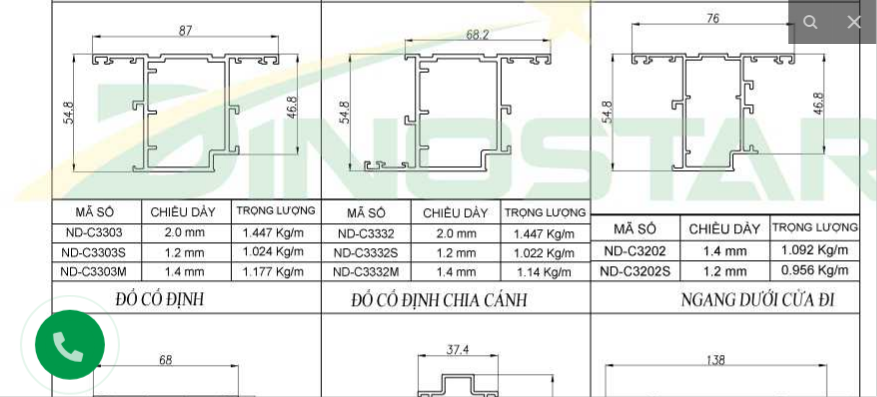 drag, startPoint x: 469, startPoint y: 238, endPoint x: 487, endPoint y: 308, distance: 72.277245 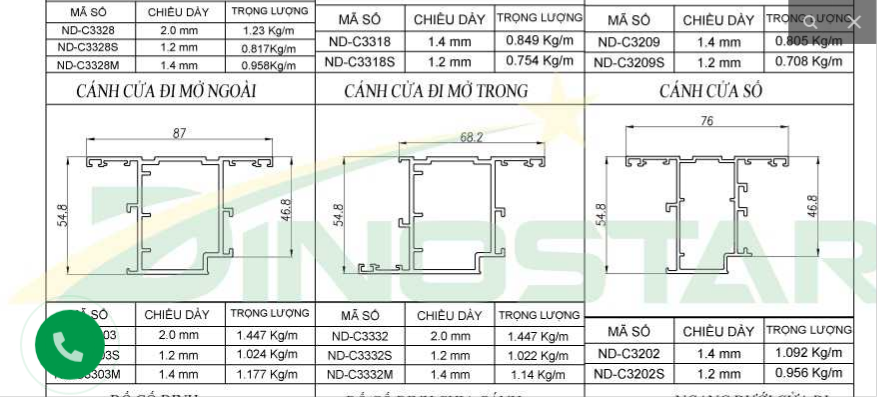 drag, startPoint x: 494, startPoint y: 203, endPoint x: 432, endPoint y: 312, distance: 125.39936 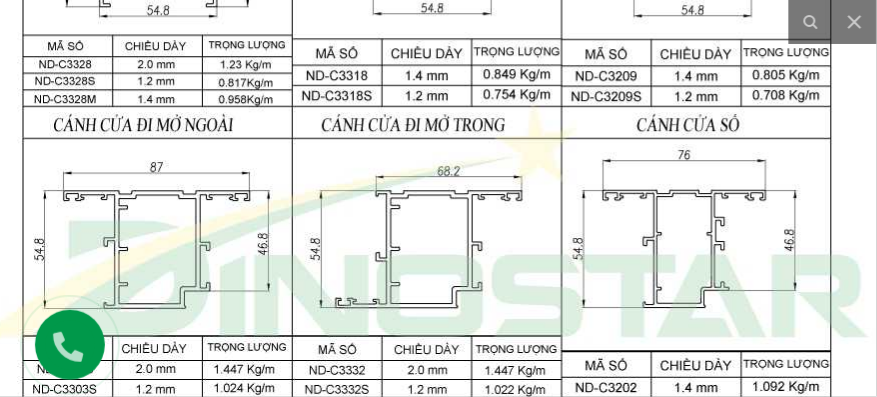 drag, startPoint x: 485, startPoint y: 203, endPoint x: 509, endPoint y: 113, distance: 93.14505 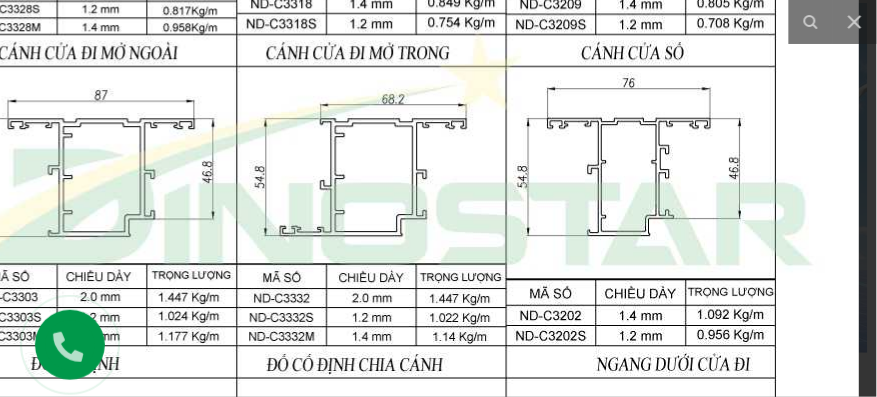 drag, startPoint x: 676, startPoint y: 310, endPoint x: 593, endPoint y: 247, distance: 104.20173 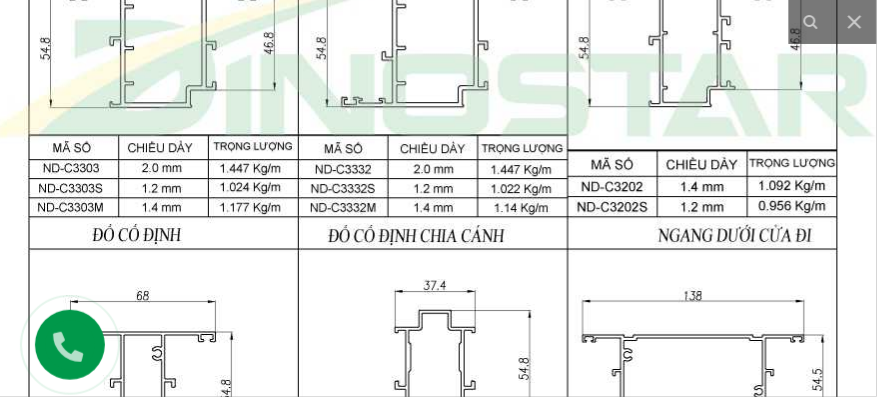 drag, startPoint x: 525, startPoint y: 255, endPoint x: 570, endPoint y: 116, distance: 146.1027 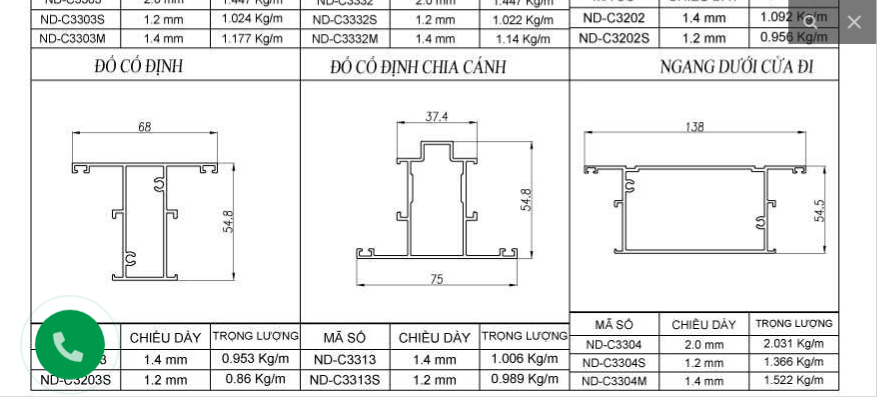 drag, startPoint x: 472, startPoint y: 292, endPoint x: 474, endPoint y: 128, distance: 164.01219 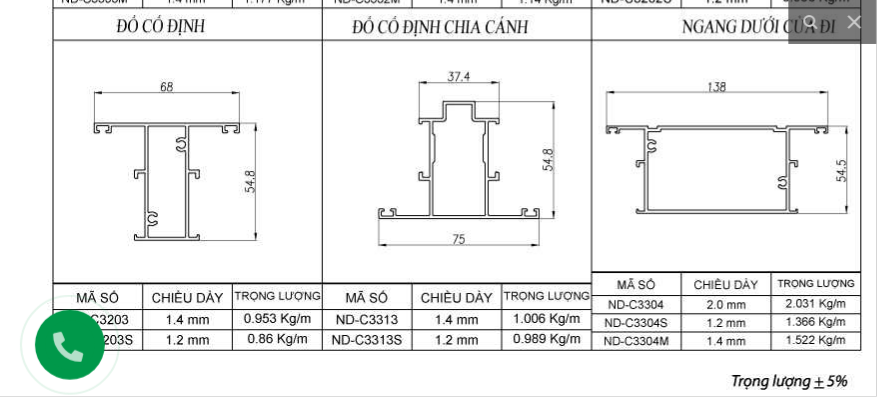 drag, startPoint x: 346, startPoint y: 262, endPoint x: 368, endPoint y: 218, distance: 49.193497 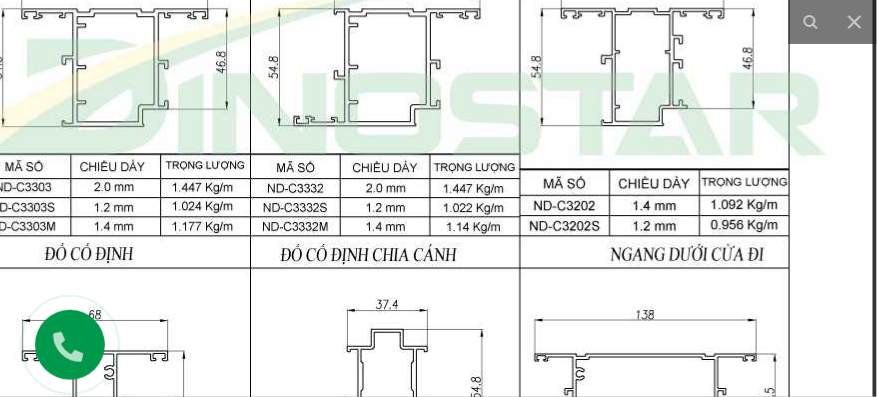 drag, startPoint x: 514, startPoint y: 148, endPoint x: 436, endPoint y: 382, distance: 246.65765 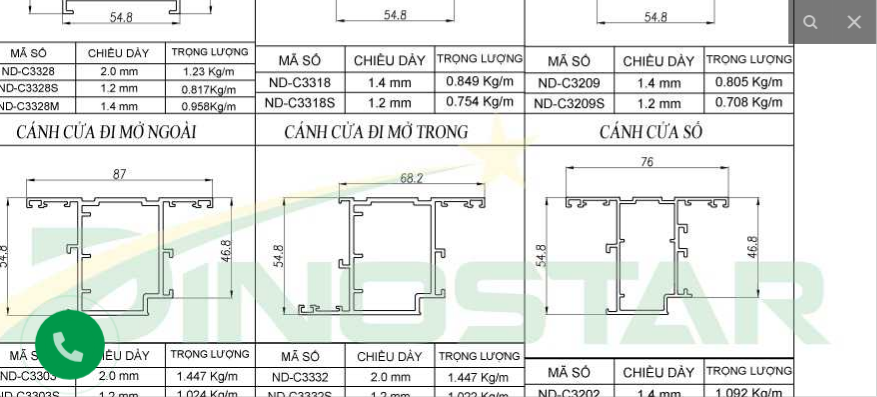 drag, startPoint x: 481, startPoint y: 259, endPoint x: 480, endPoint y: 424, distance: 165.00304 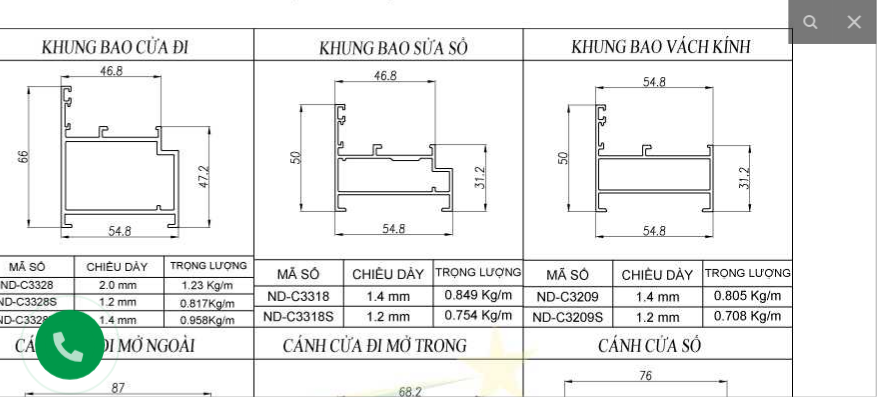 drag, startPoint x: 505, startPoint y: 257, endPoint x: 482, endPoint y: 381, distance: 126.11503 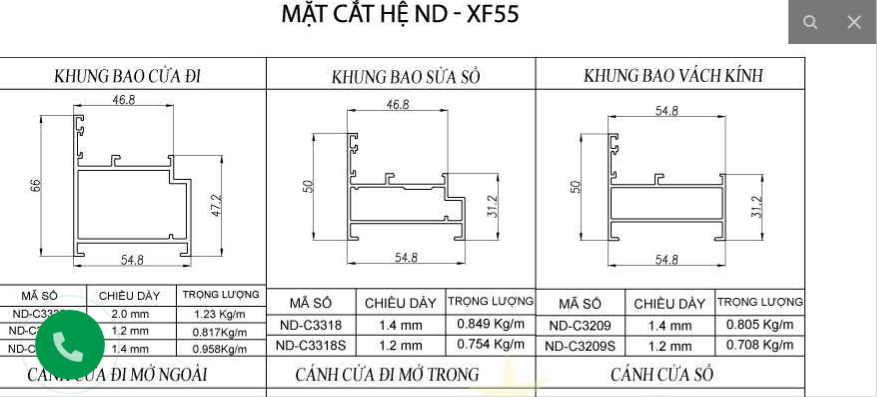drag, startPoint x: 490, startPoint y: 279, endPoint x: 502, endPoint y: 93, distance: 186.38669 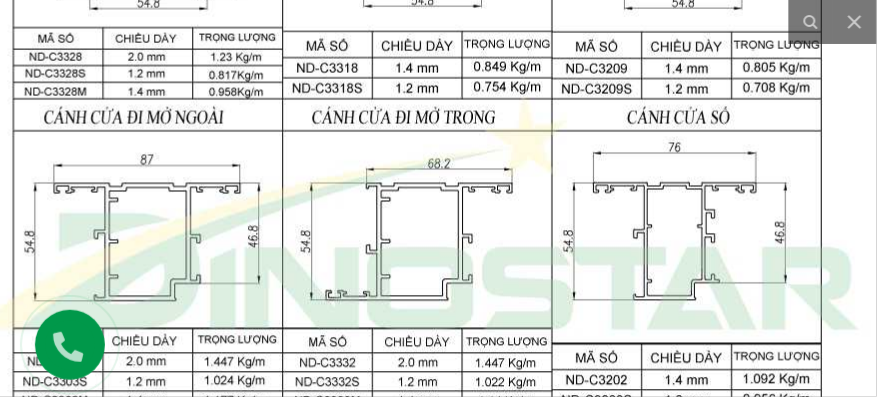 drag, startPoint x: 480, startPoint y: 271, endPoint x: 494, endPoint y: 127, distance: 144.67896 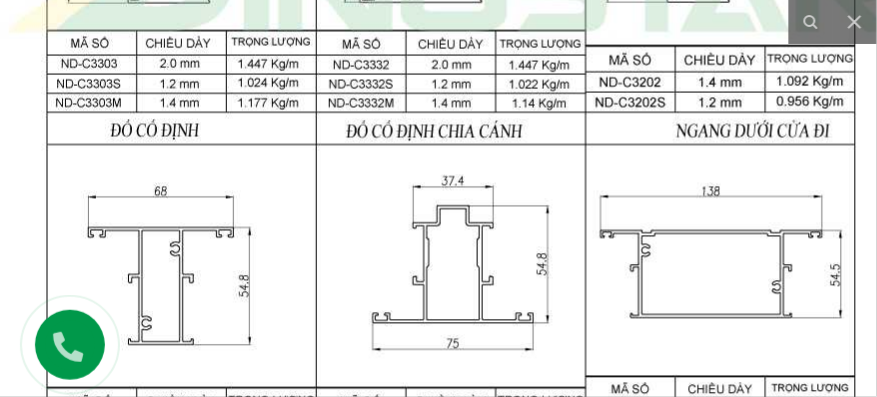 drag, startPoint x: 489, startPoint y: 222, endPoint x: 496, endPoint y: 191, distance: 31.780497 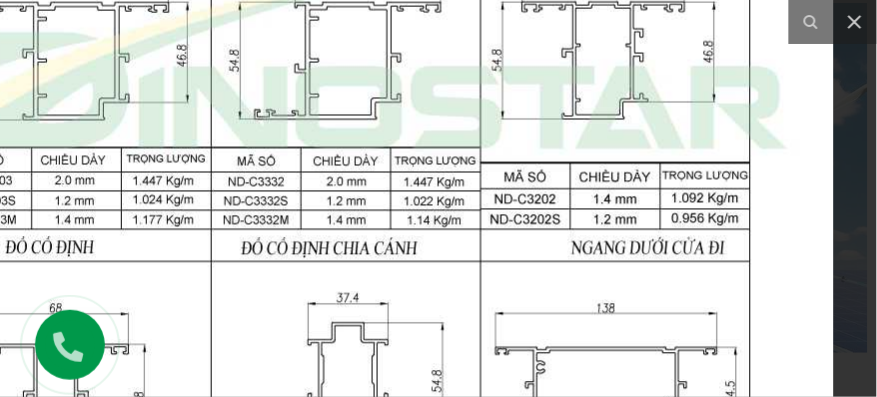 drag, startPoint x: 736, startPoint y: 222, endPoint x: 461, endPoint y: 399, distance: 327.03824 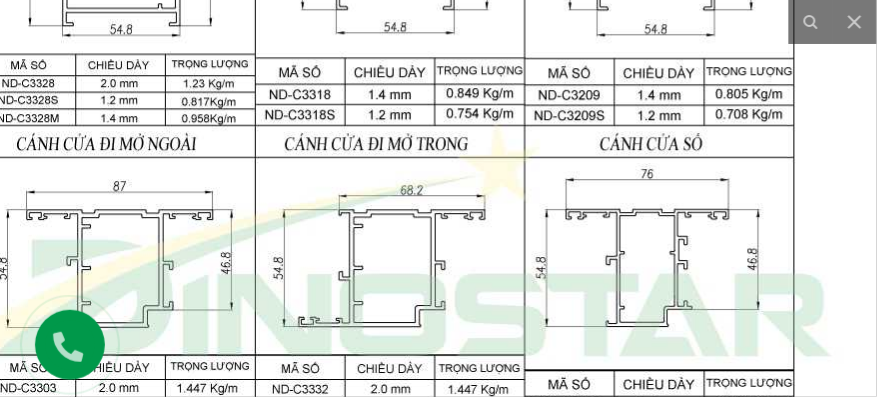 drag, startPoint x: 543, startPoint y: 254, endPoint x: 571, endPoint y: 405, distance: 153.57408 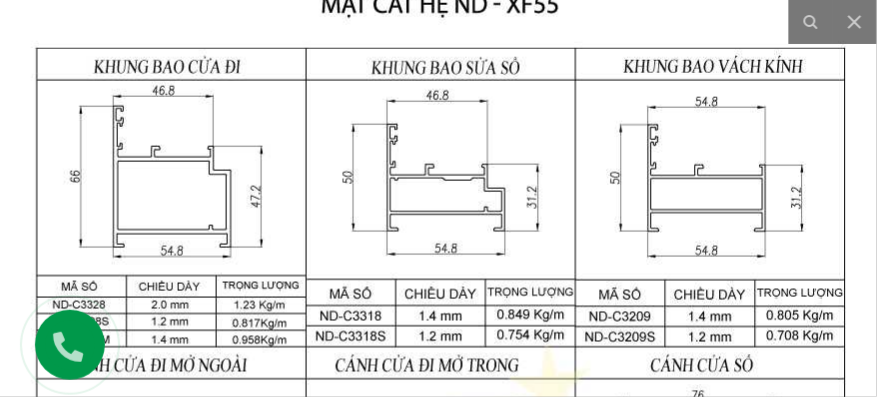 drag, startPoint x: 589, startPoint y: 316, endPoint x: 590, endPoint y: 217, distance: 99.00505 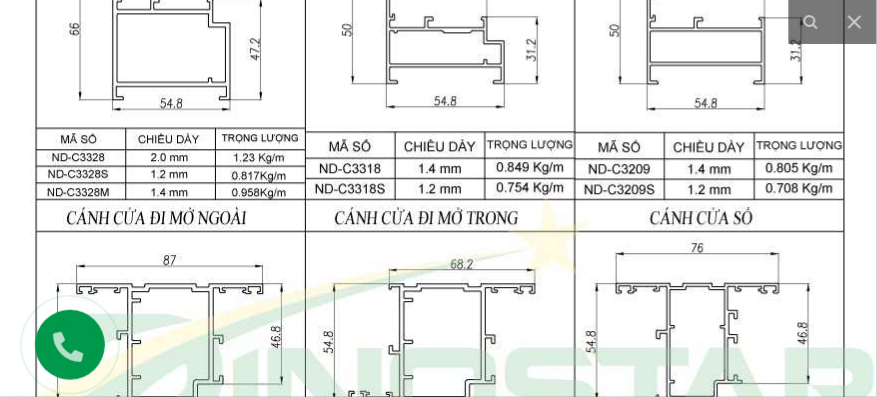 drag, startPoint x: 604, startPoint y: 260, endPoint x: 575, endPoint y: 326, distance: 72.09022 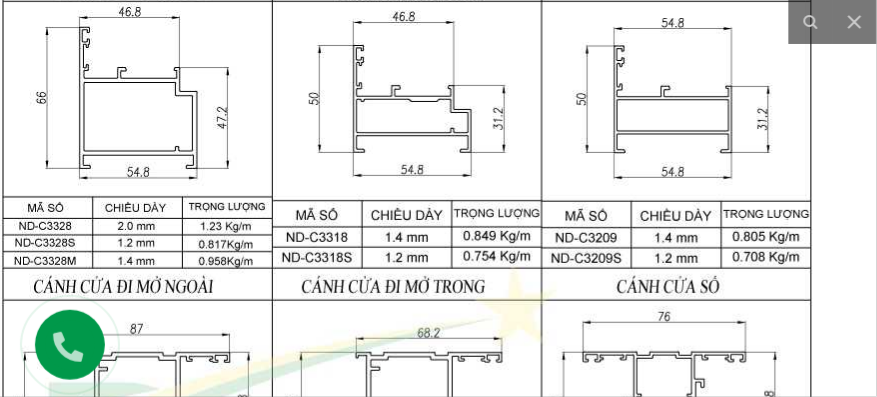 drag, startPoint x: 592, startPoint y: 350, endPoint x: 620, endPoint y: 260, distance: 94.254974 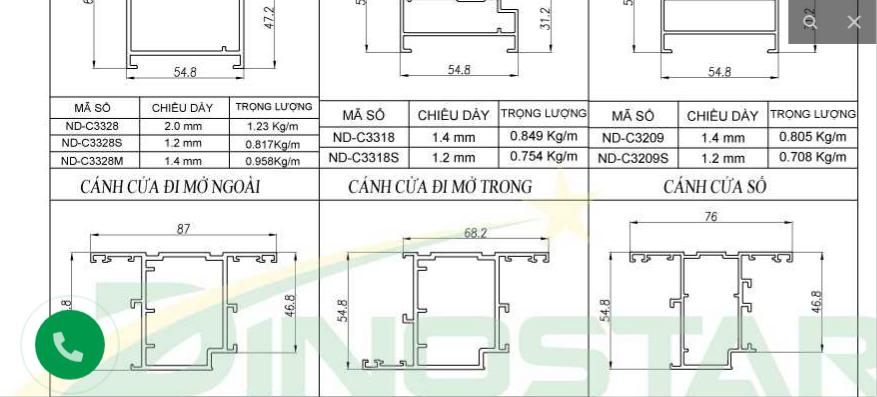 drag, startPoint x: 538, startPoint y: 312, endPoint x: 587, endPoint y: 214, distance: 109.56733 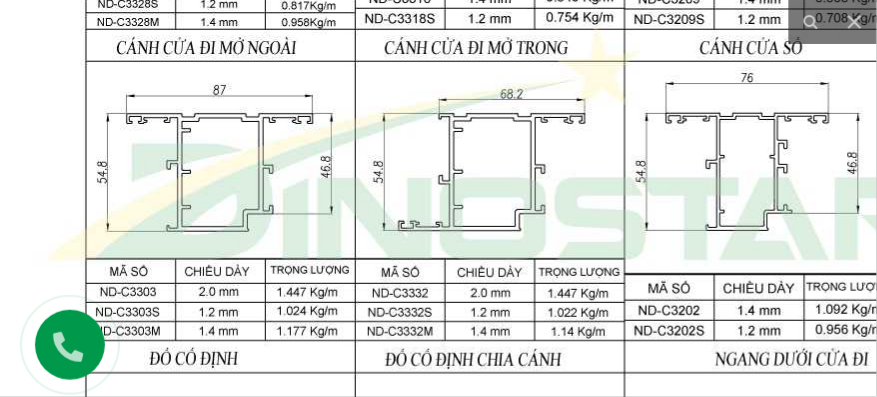 drag, startPoint x: 444, startPoint y: 307, endPoint x: 467, endPoint y: 185, distance: 124.1491 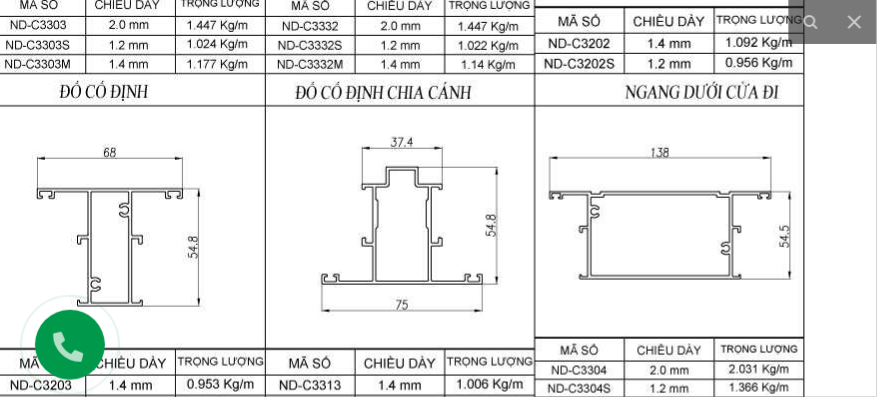 drag, startPoint x: 451, startPoint y: 291, endPoint x: 461, endPoint y: 258, distance: 34.48188 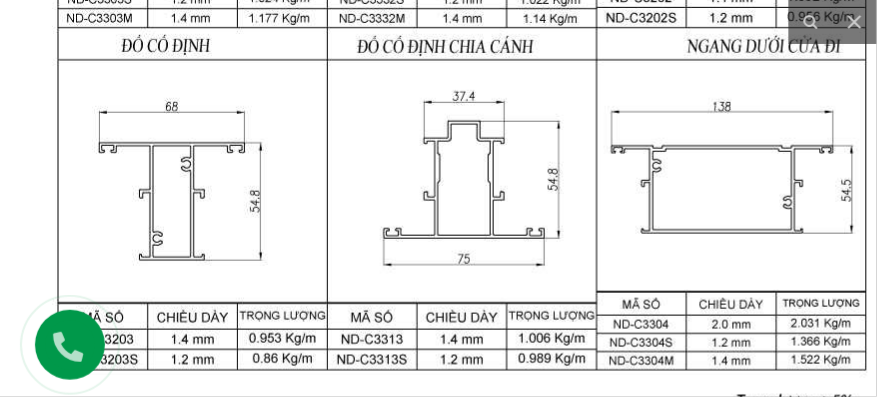 drag, startPoint x: 367, startPoint y: 292, endPoint x: 433, endPoint y: 247, distance: 79.881165 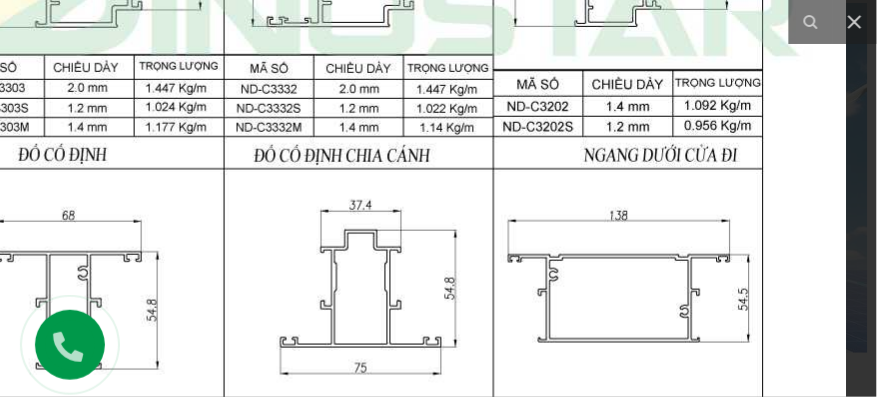 drag, startPoint x: 672, startPoint y: 197, endPoint x: 487, endPoint y: 324, distance: 224.39697 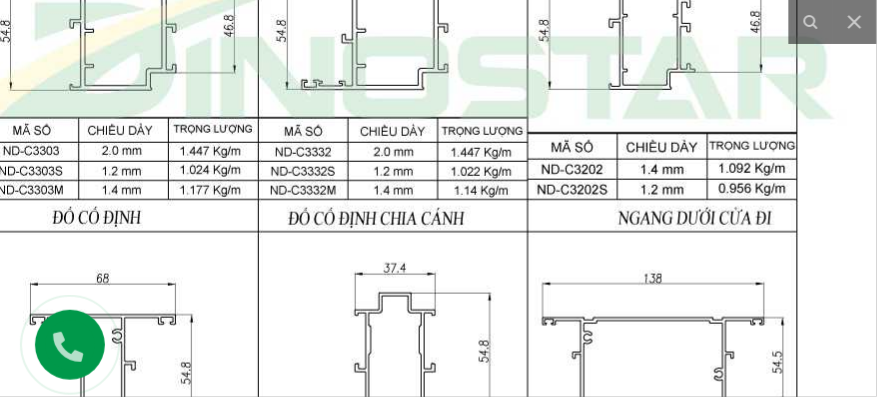drag, startPoint x: 528, startPoint y: 205, endPoint x: 549, endPoint y: 373, distance: 169.30742 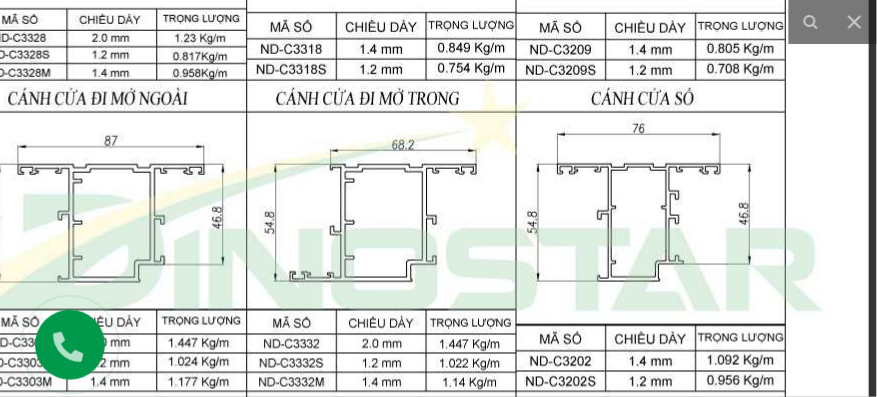 drag, startPoint x: 503, startPoint y: 287, endPoint x: 428, endPoint y: 168, distance: 140.66272 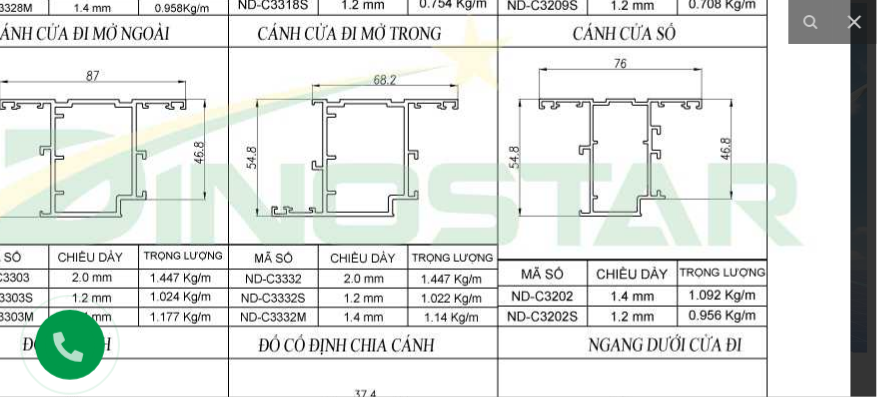 drag, startPoint x: 677, startPoint y: 266, endPoint x: 611, endPoint y: 198, distance: 94.76286 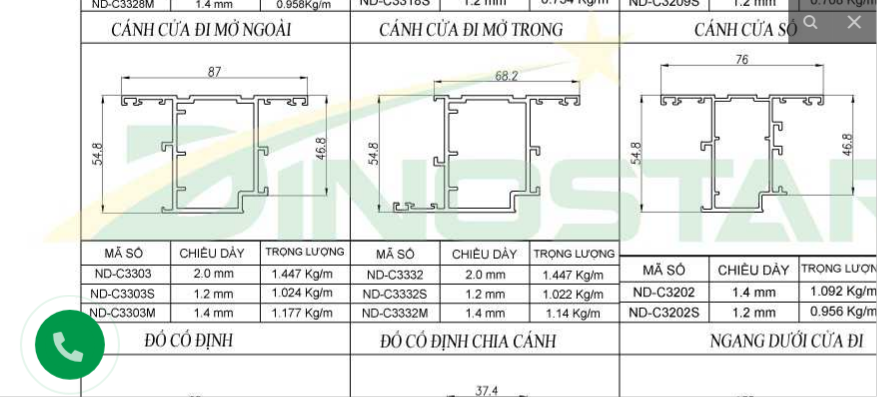 drag, startPoint x: 321, startPoint y: 254, endPoint x: 418, endPoint y: 250, distance: 97.082436 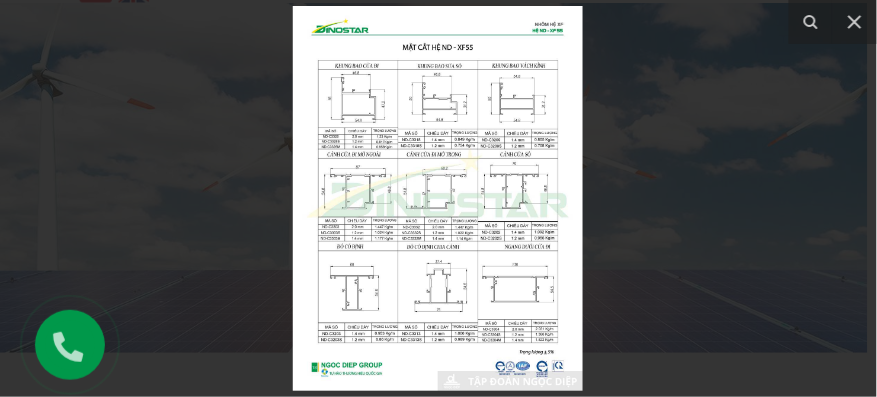 click at bounding box center [438, 198] 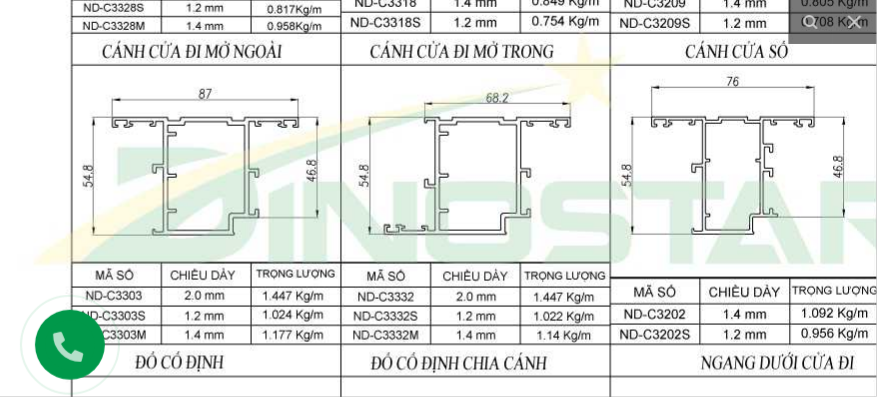 drag, startPoint x: 255, startPoint y: 251, endPoint x: 225, endPoint y: 220, distance: 43.13931 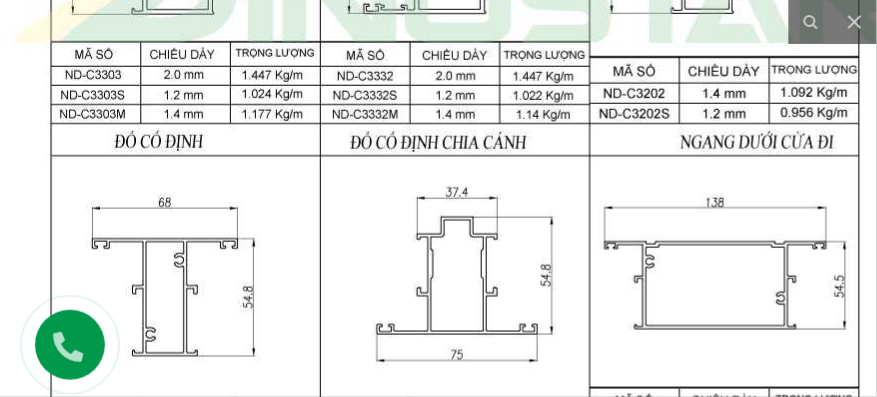 drag, startPoint x: 677, startPoint y: 239, endPoint x: 739, endPoint y: 24, distance: 223.76103 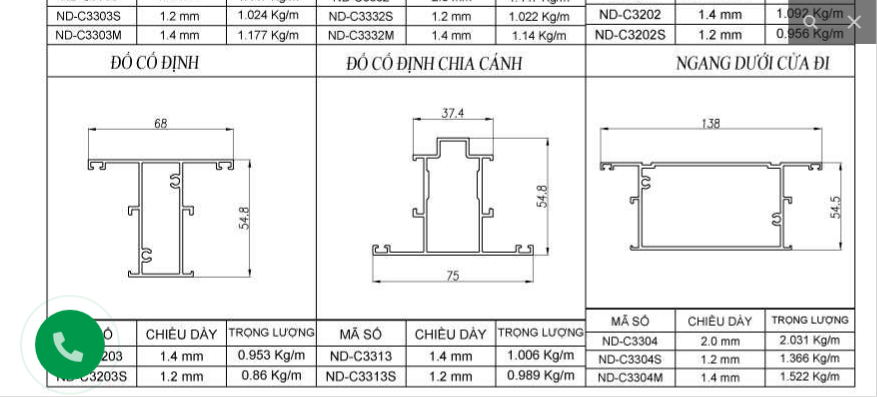 drag, startPoint x: 544, startPoint y: 259, endPoint x: 540, endPoint y: 178, distance: 81.09871 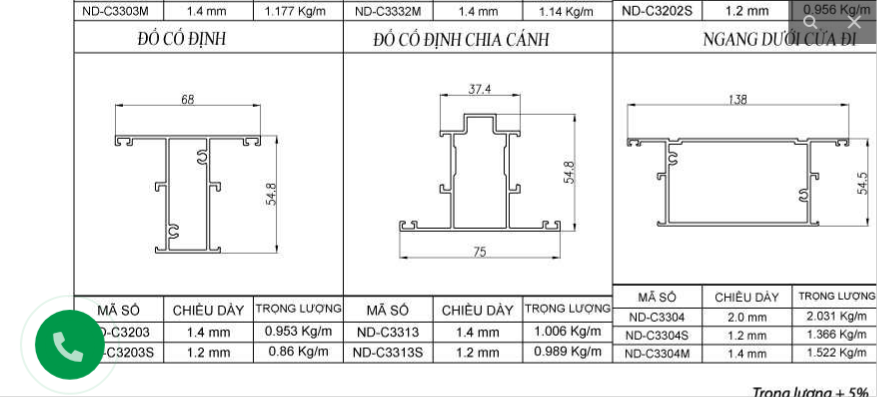 drag, startPoint x: 365, startPoint y: 314, endPoint x: 390, endPoint y: 291, distance: 33.970577 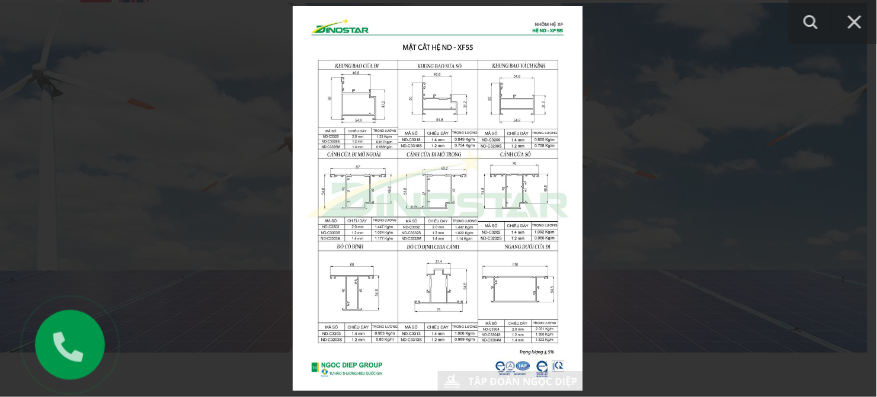 click at bounding box center [438, 198] 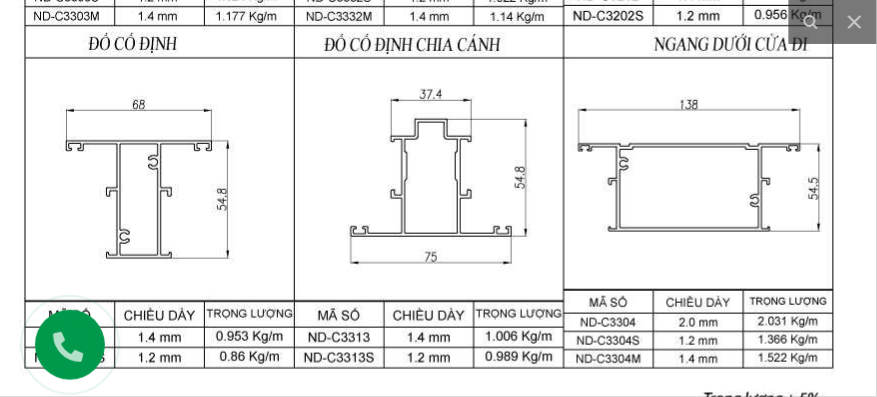 drag, startPoint x: 483, startPoint y: 316, endPoint x: 421, endPoint y: 164, distance: 164.15846 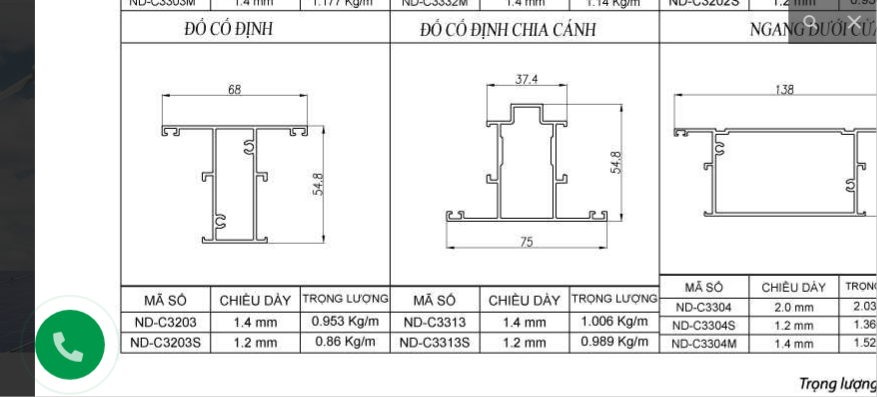 drag, startPoint x: 406, startPoint y: 231, endPoint x: 556, endPoint y: 216, distance: 150.74814 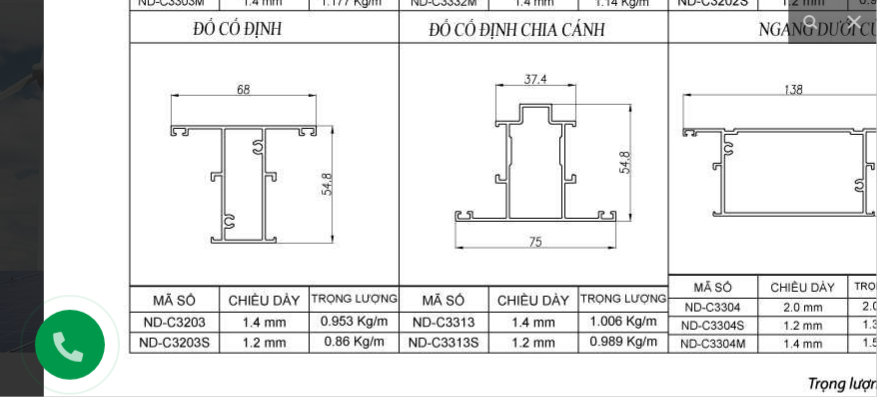 drag, startPoint x: 277, startPoint y: 272, endPoint x: 396, endPoint y: 272, distance: 119 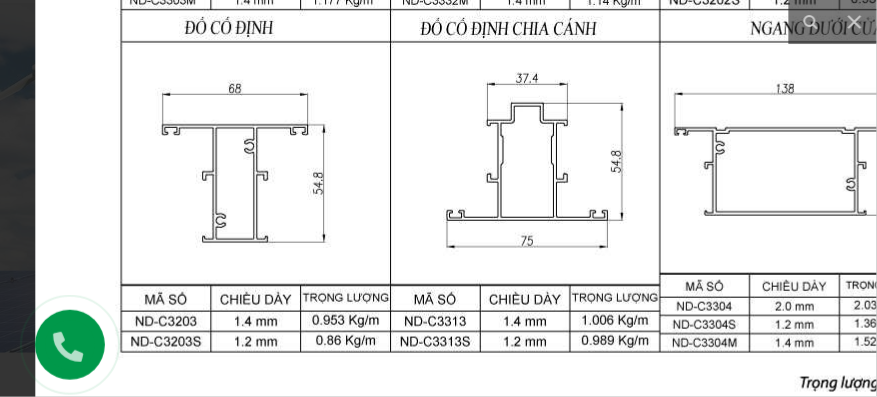 drag, startPoint x: 279, startPoint y: 265, endPoint x: 369, endPoint y: 264, distance: 90.005554 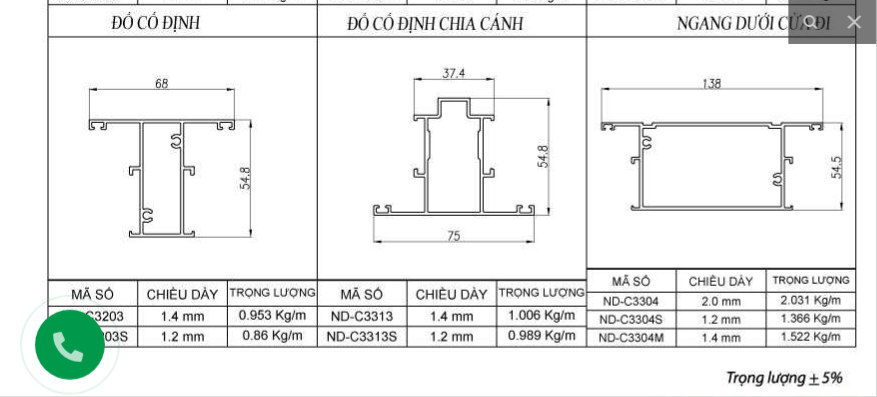 drag, startPoint x: 269, startPoint y: 263, endPoint x: 313, endPoint y: 265, distance: 44.04543 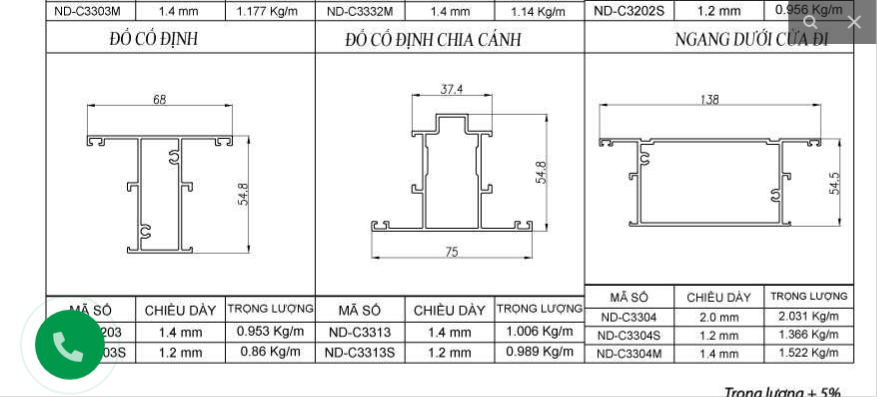 drag, startPoint x: 571, startPoint y: 158, endPoint x: 530, endPoint y: 164, distance: 41.4367 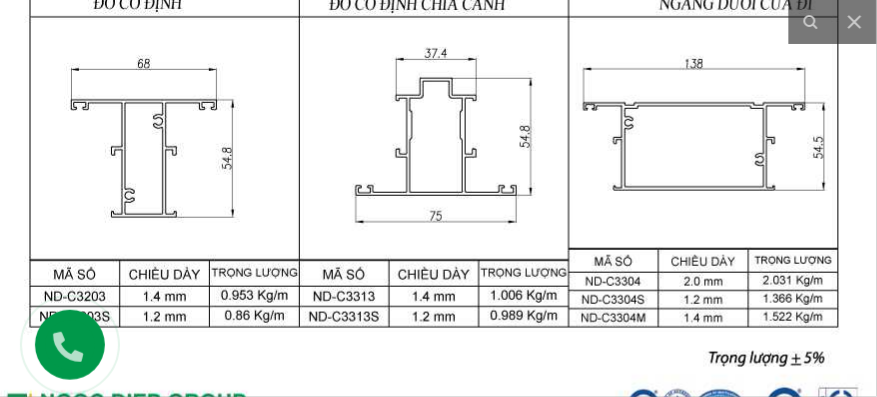 drag, startPoint x: 500, startPoint y: 192, endPoint x: 483, endPoint y: 149, distance: 46.238514 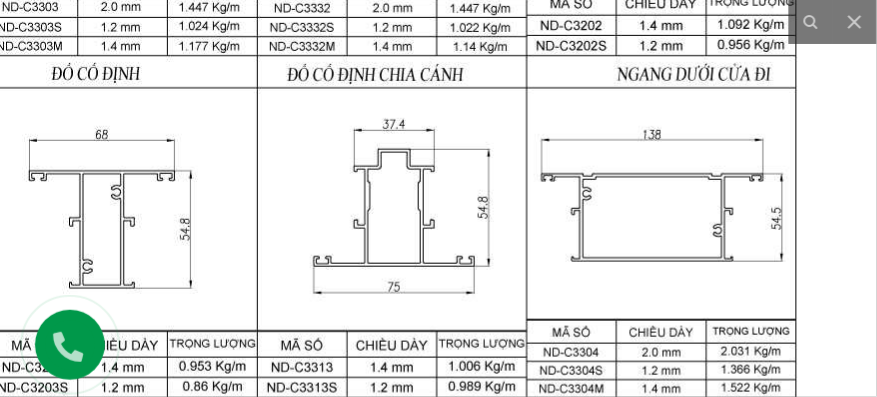 drag, startPoint x: 511, startPoint y: 112, endPoint x: 471, endPoint y: 308, distance: 200.04 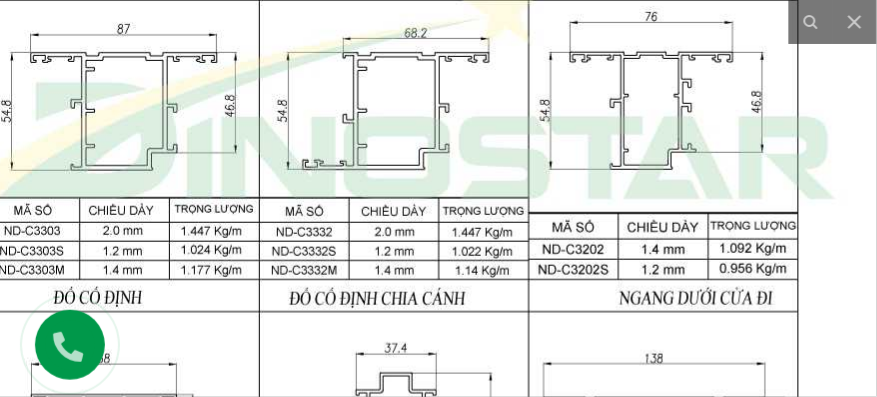 drag, startPoint x: 466, startPoint y: 244, endPoint x: 472, endPoint y: 295, distance: 51.351727 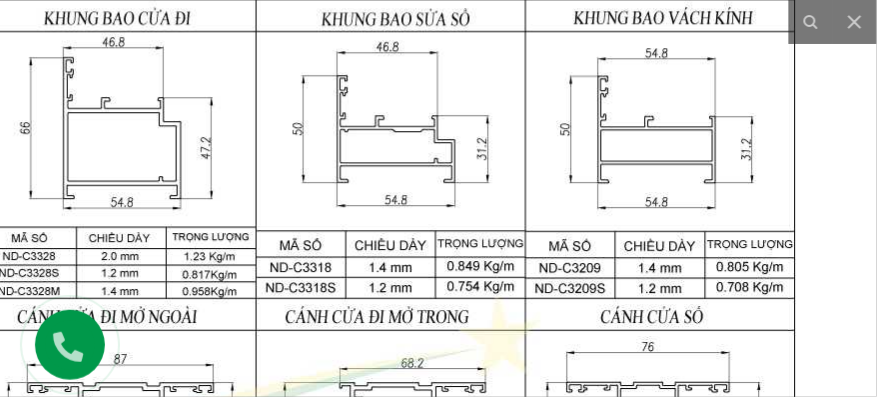 drag, startPoint x: 450, startPoint y: 298, endPoint x: 393, endPoint y: 30, distance: 273.99454 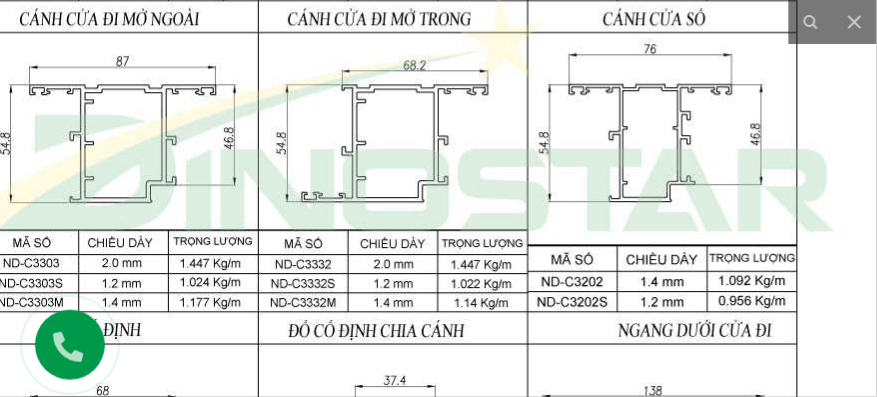 drag, startPoint x: 394, startPoint y: 243, endPoint x: 398, endPoint y: 107, distance: 136.0588 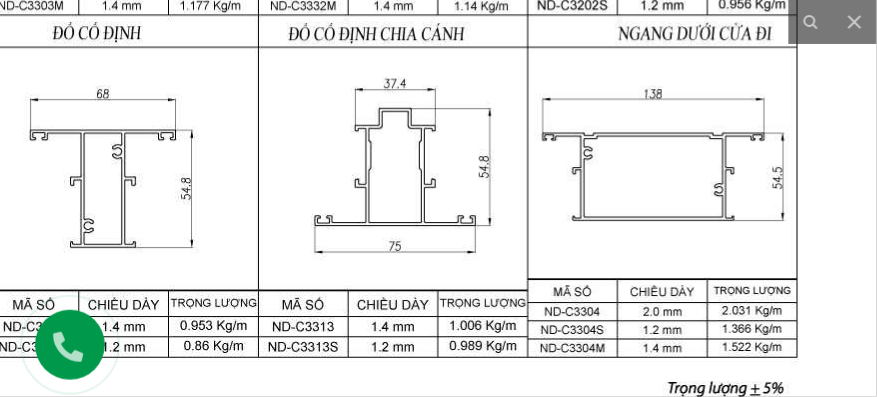 drag, startPoint x: 415, startPoint y: 238, endPoint x: 410, endPoint y: 117, distance: 121.103264 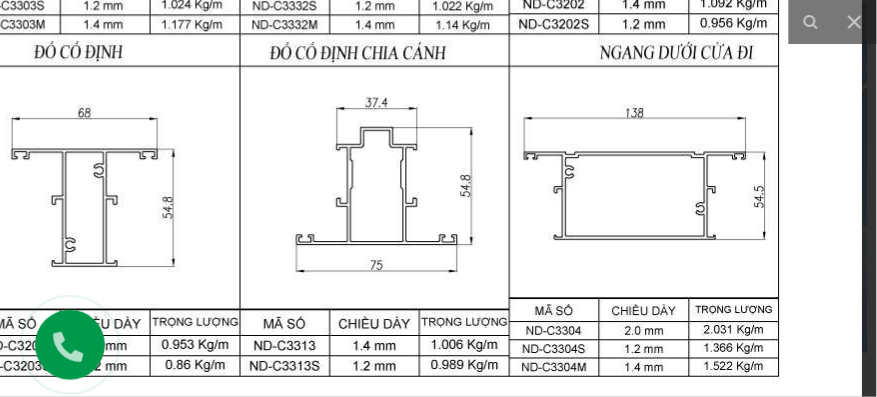 drag, startPoint x: 612, startPoint y: 199, endPoint x: 642, endPoint y: 335, distance: 139.26952 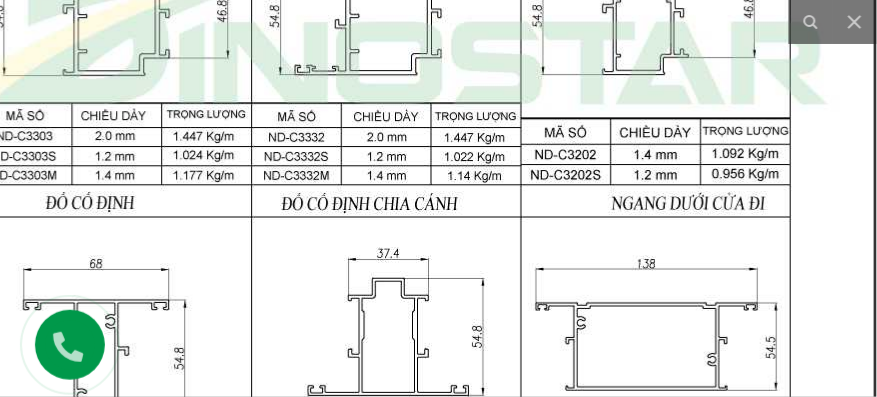 drag, startPoint x: 592, startPoint y: 283, endPoint x: 584, endPoint y: 361, distance: 78.40918 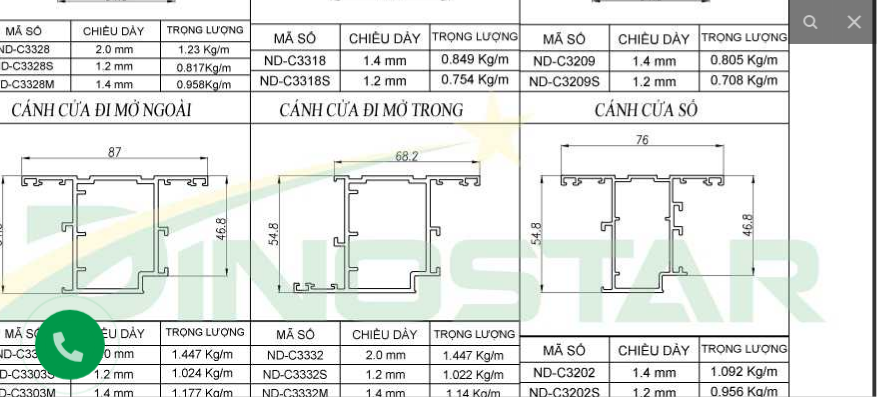 drag, startPoint x: 593, startPoint y: 245, endPoint x: 578, endPoint y: 151, distance: 95.189285 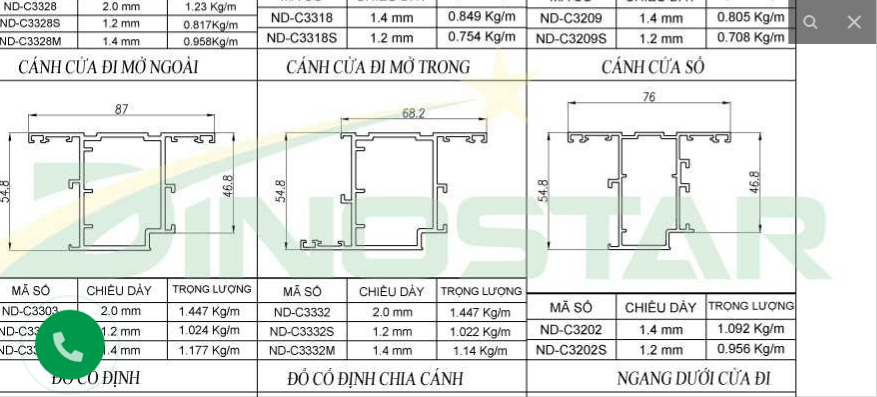 drag, startPoint x: 604, startPoint y: 229, endPoint x: 606, endPoint y: 197, distance: 32.06244 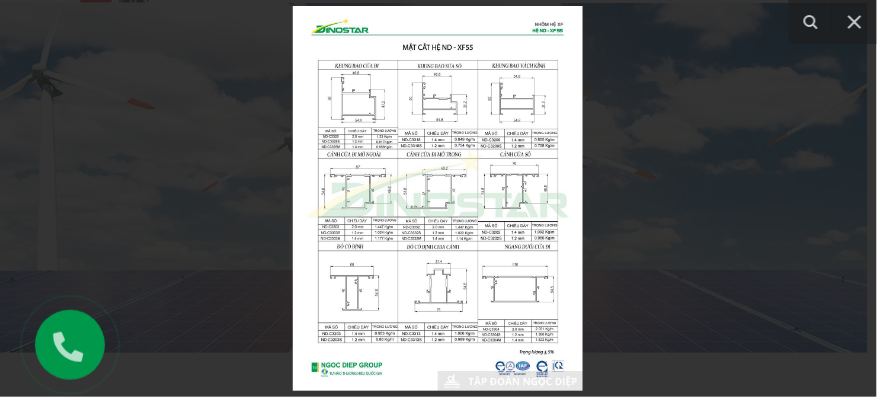 click at bounding box center (438, 198) 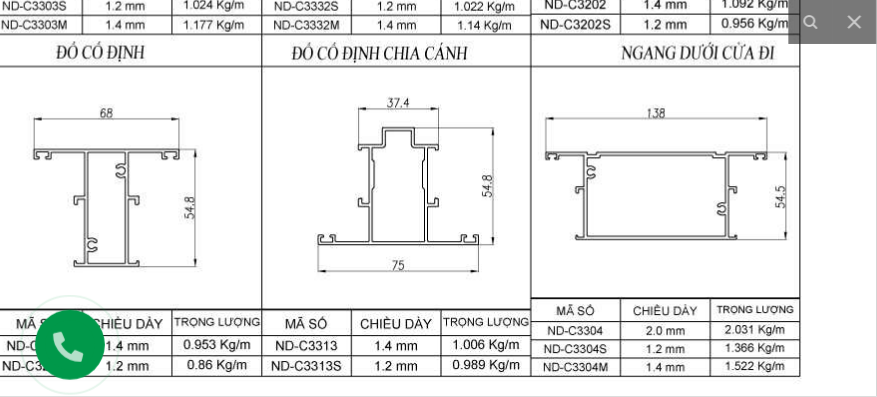click at bounding box center (396, -110) 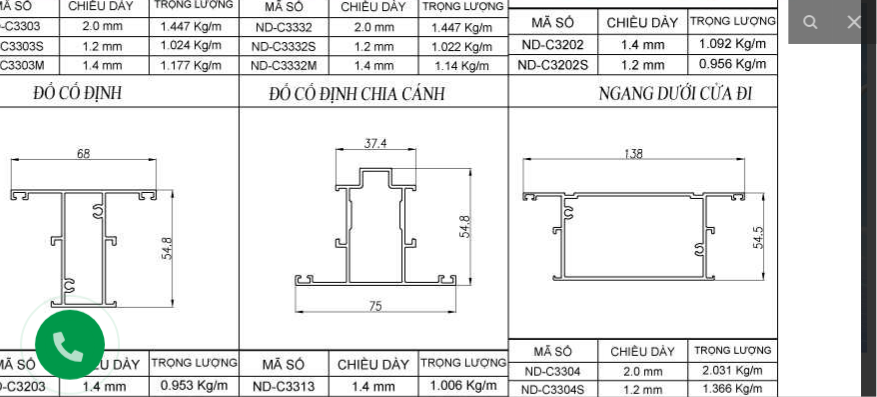 drag, startPoint x: 497, startPoint y: 191, endPoint x: 467, endPoint y: 327, distance: 139.26952 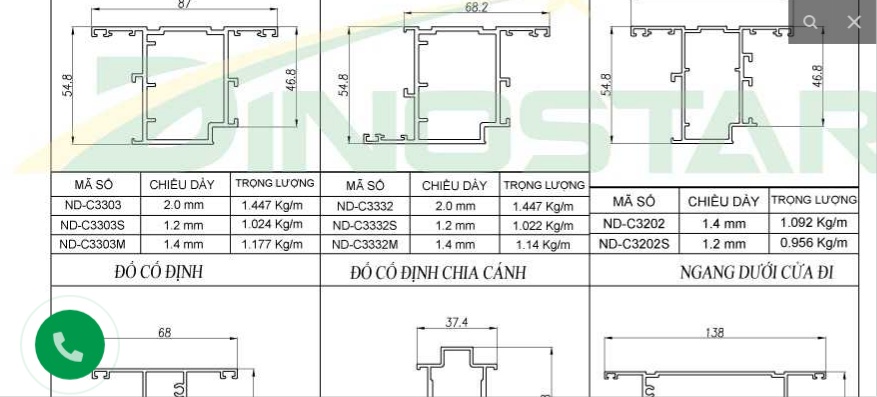 drag, startPoint x: 425, startPoint y: 229, endPoint x: 493, endPoint y: 317, distance: 111.21151 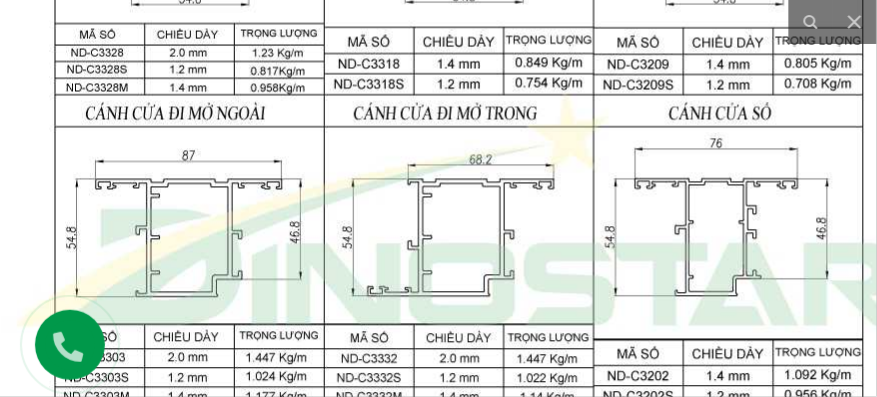 drag, startPoint x: 564, startPoint y: 296, endPoint x: 529, endPoint y: 362, distance: 74.70609 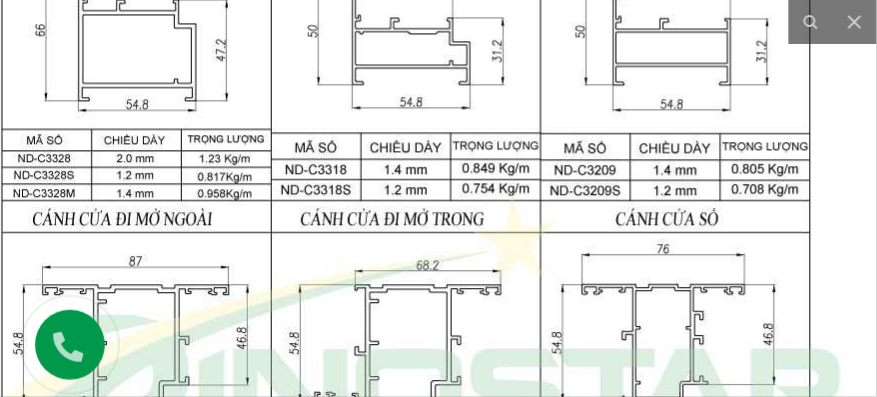 drag, startPoint x: 559, startPoint y: 294, endPoint x: 518, endPoint y: 361, distance: 78.54935 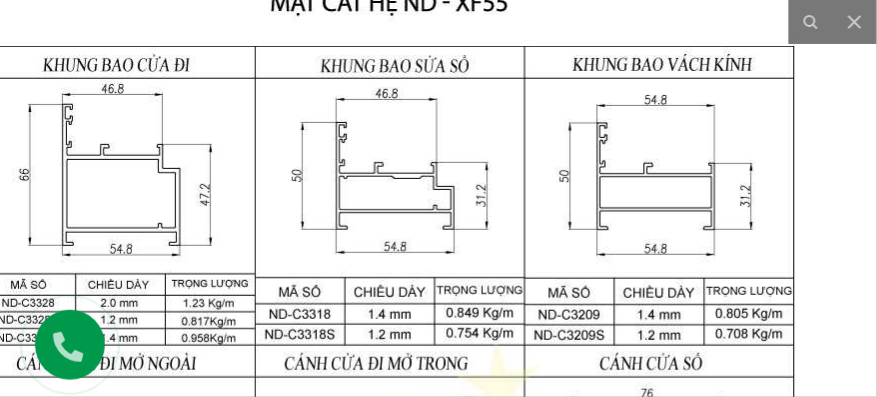 drag, startPoint x: 566, startPoint y: 260, endPoint x: 571, endPoint y: 371, distance: 111.11256 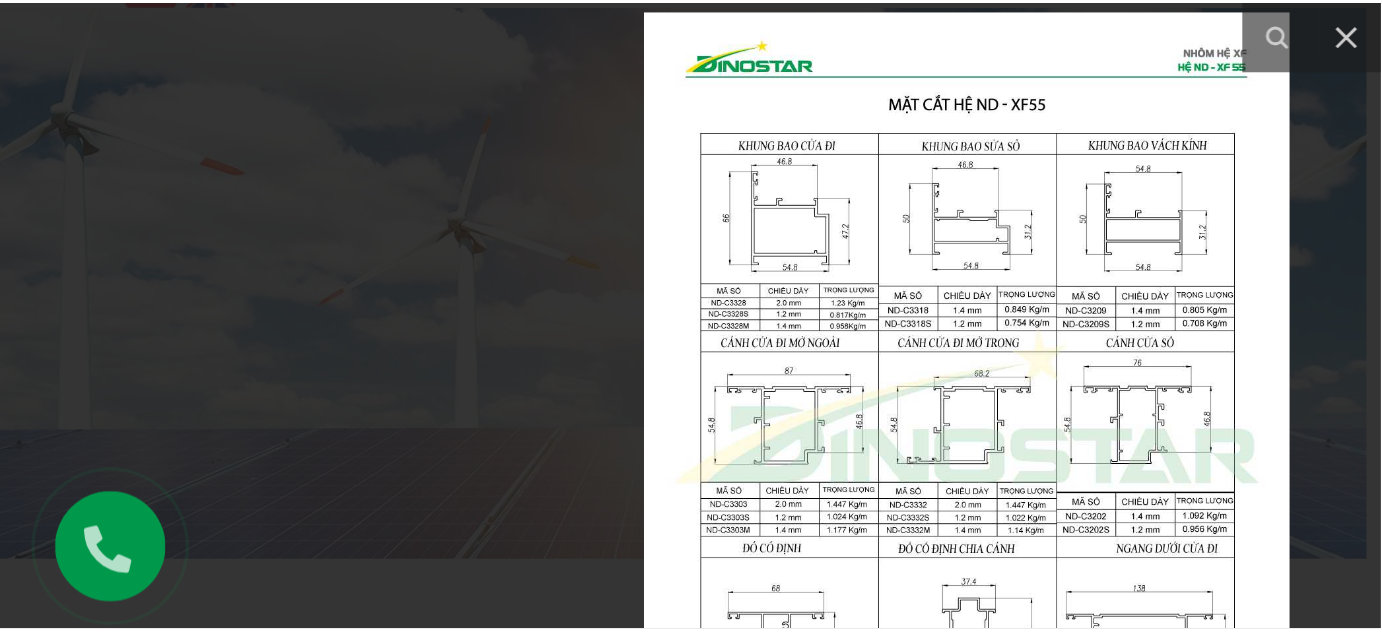 scroll, scrollTop: 584, scrollLeft: 0, axis: vertical 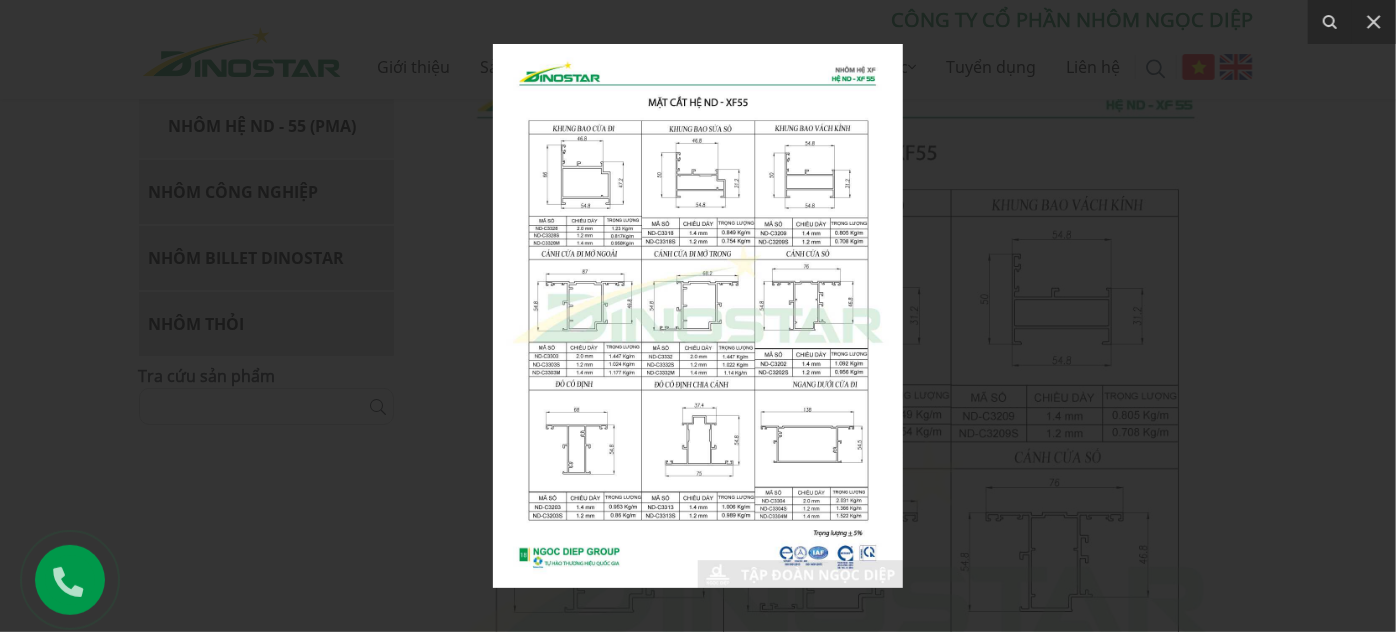 click at bounding box center (698, 316) 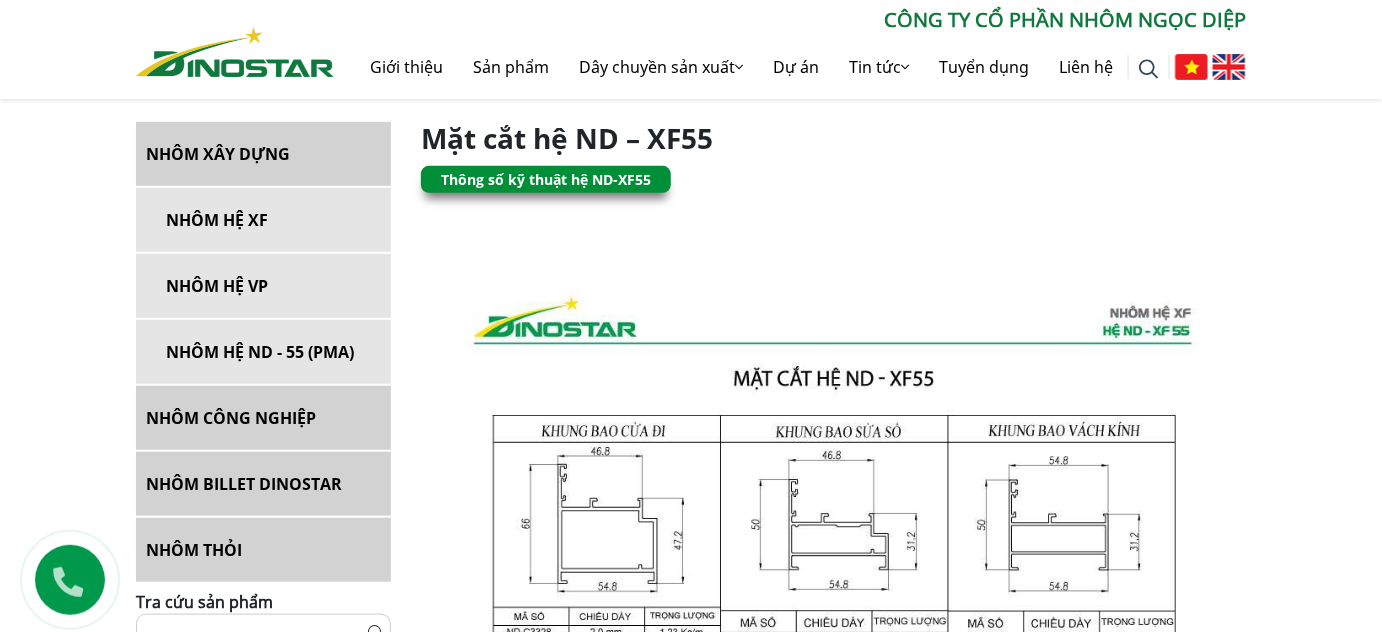 scroll, scrollTop: 402, scrollLeft: 0, axis: vertical 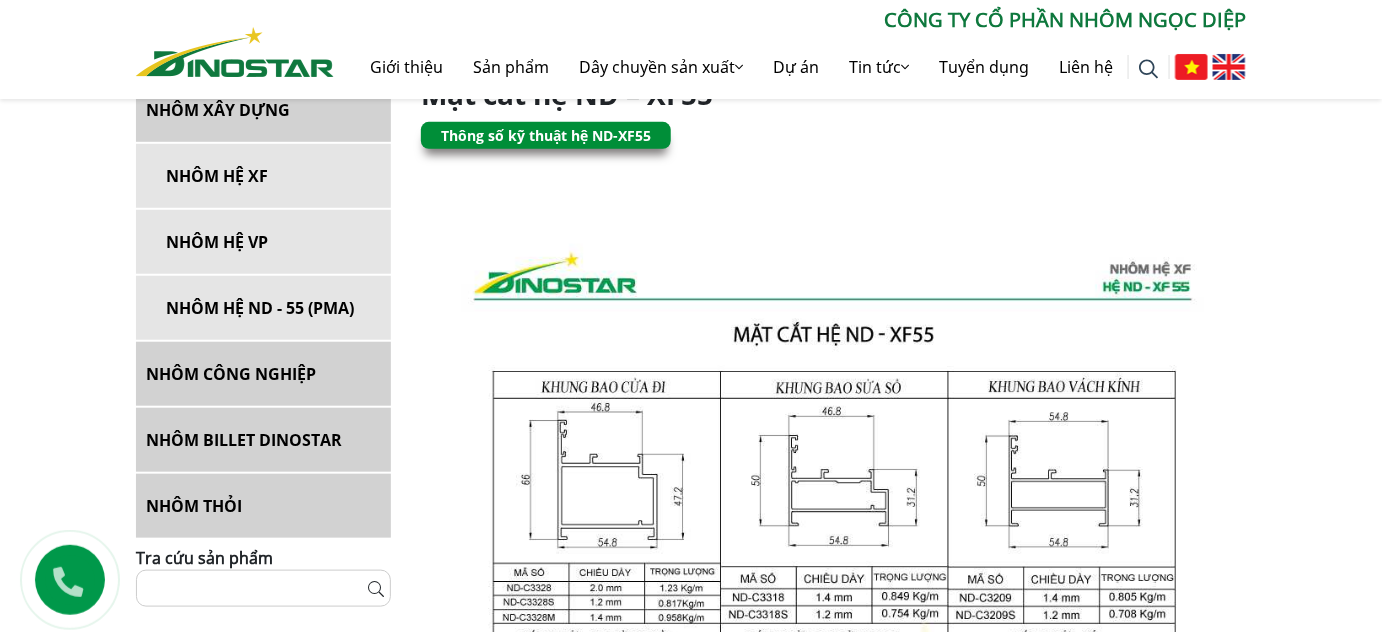 click on "Thông số kỹ thuật hệ ND-XF55" at bounding box center [546, 135] 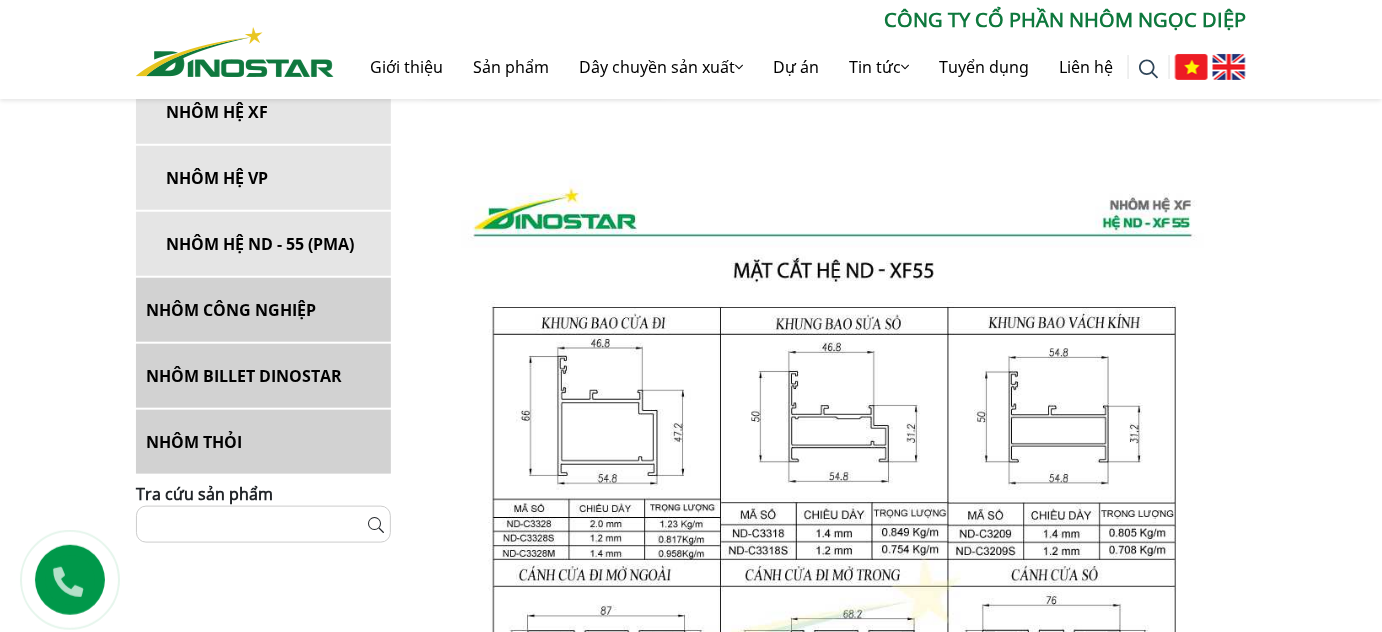scroll, scrollTop: 312, scrollLeft: 0, axis: vertical 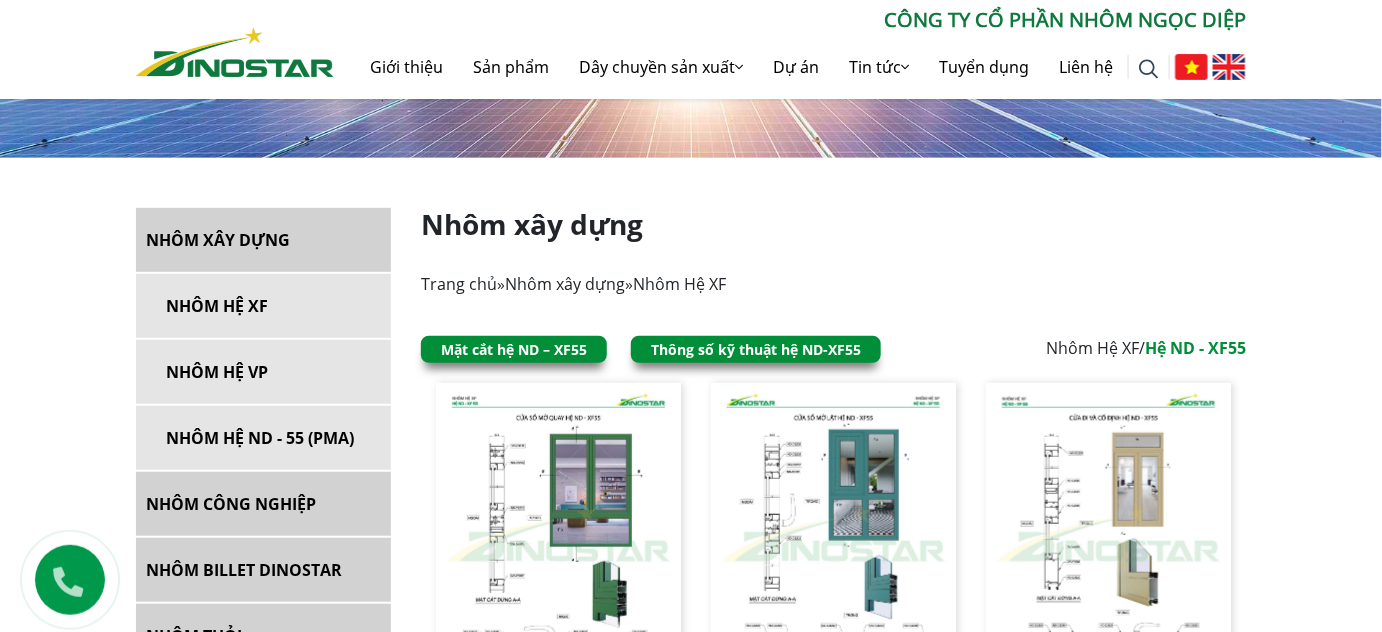 click on "Thông số kỹ thuật hệ ND-XF55" at bounding box center (756, 349) 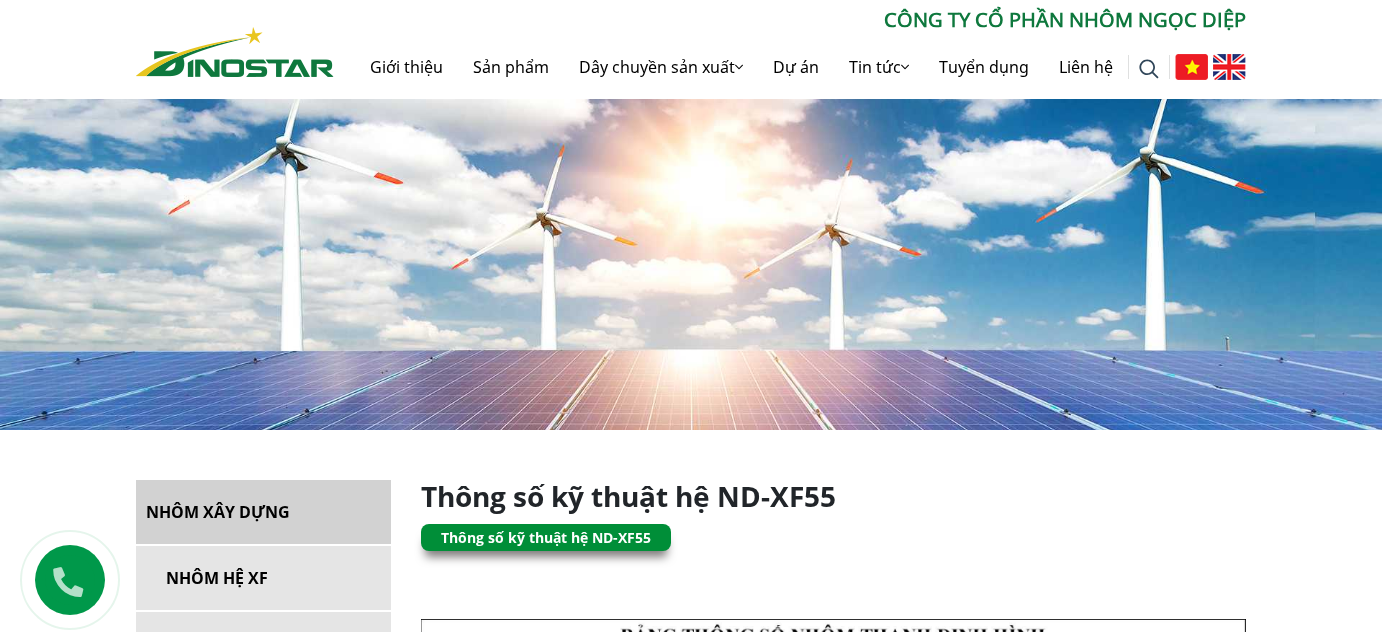 scroll, scrollTop: 0, scrollLeft: 0, axis: both 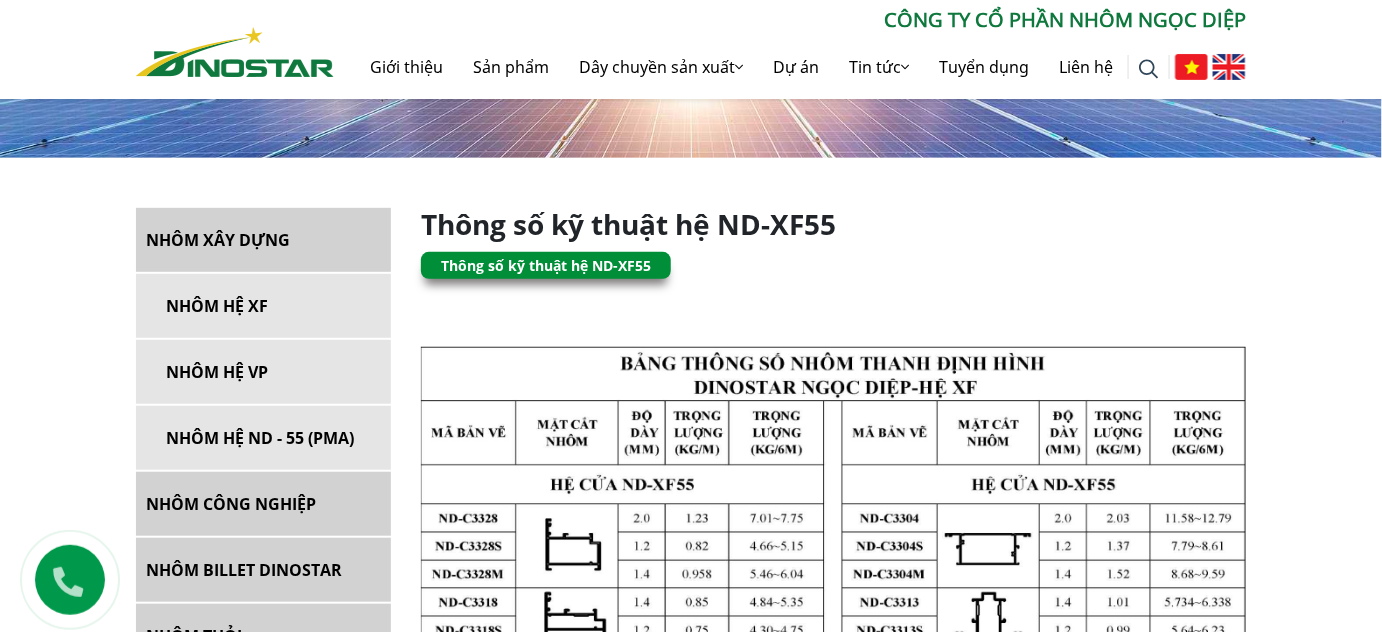 click on "Thông số kỹ thuật hệ ND-XF55" at bounding box center (546, 265) 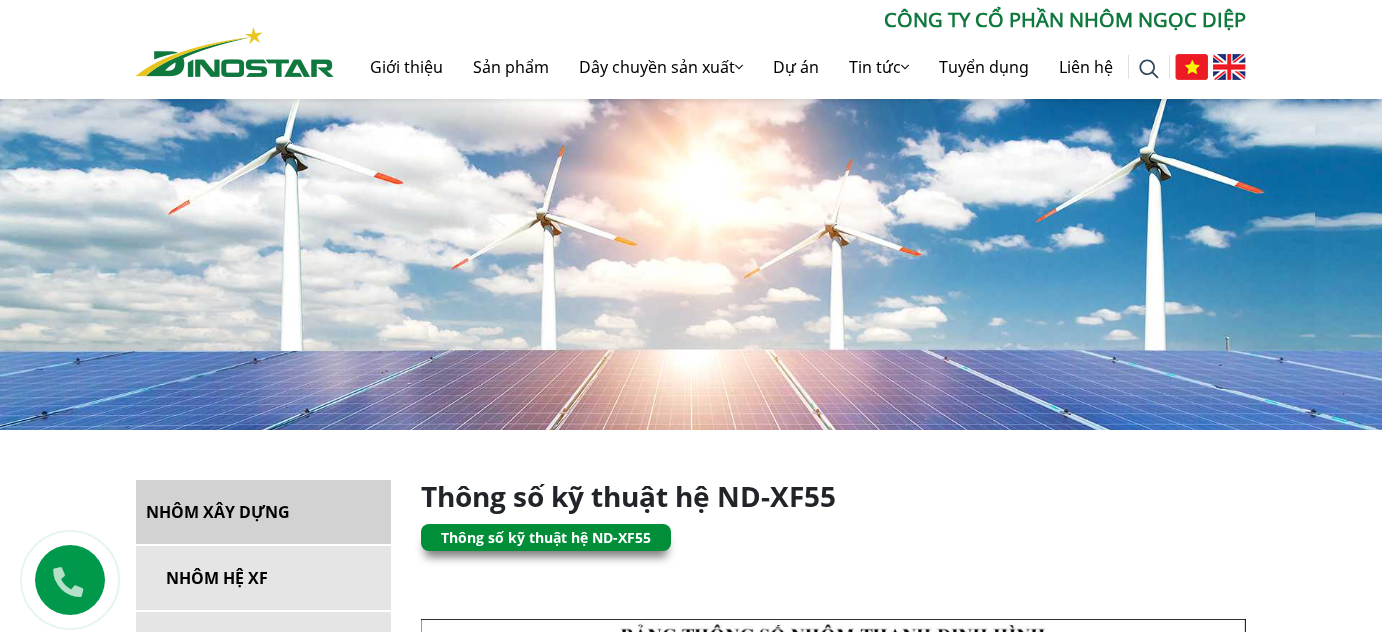 scroll, scrollTop: 444, scrollLeft: 0, axis: vertical 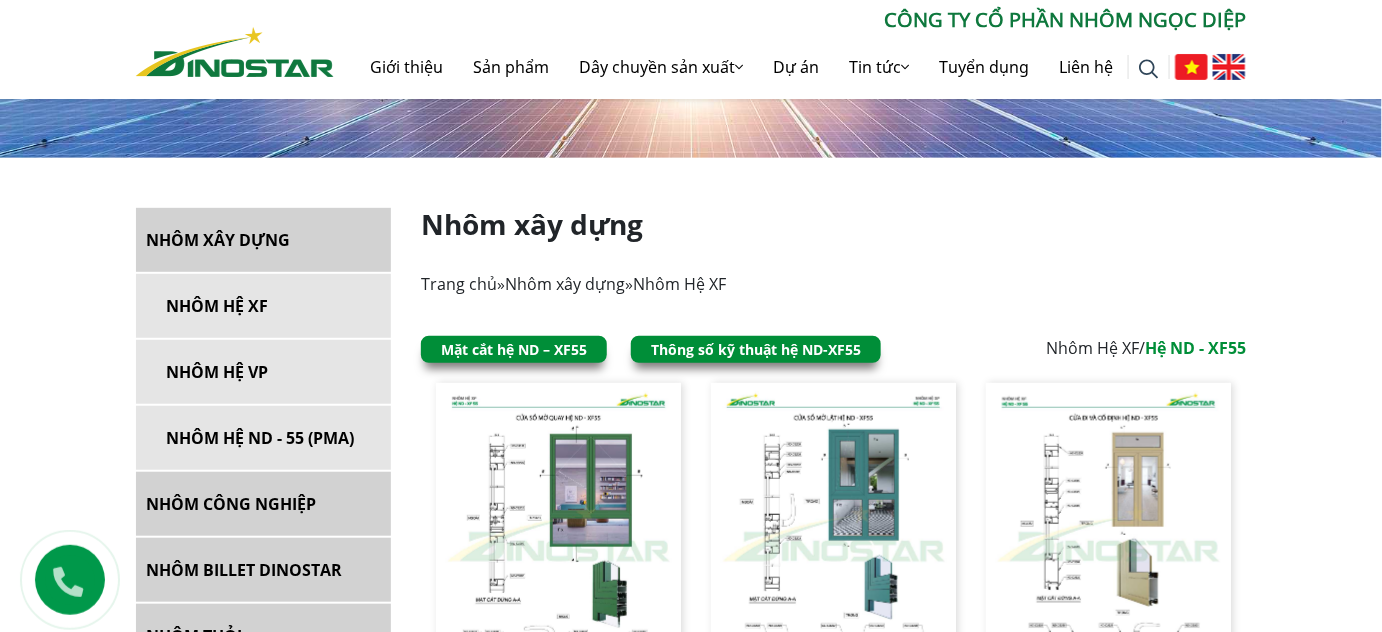 click on "Mặt cắt hệ ND – XF55" at bounding box center [514, 349] 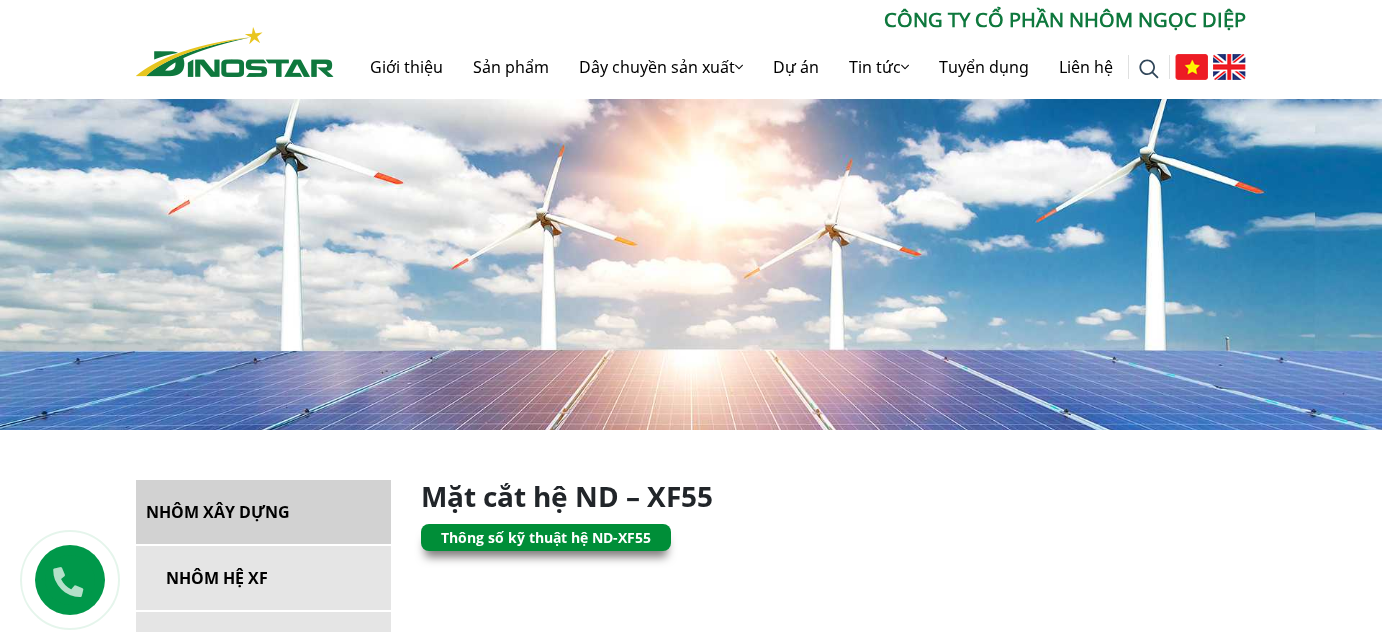 scroll, scrollTop: 0, scrollLeft: 0, axis: both 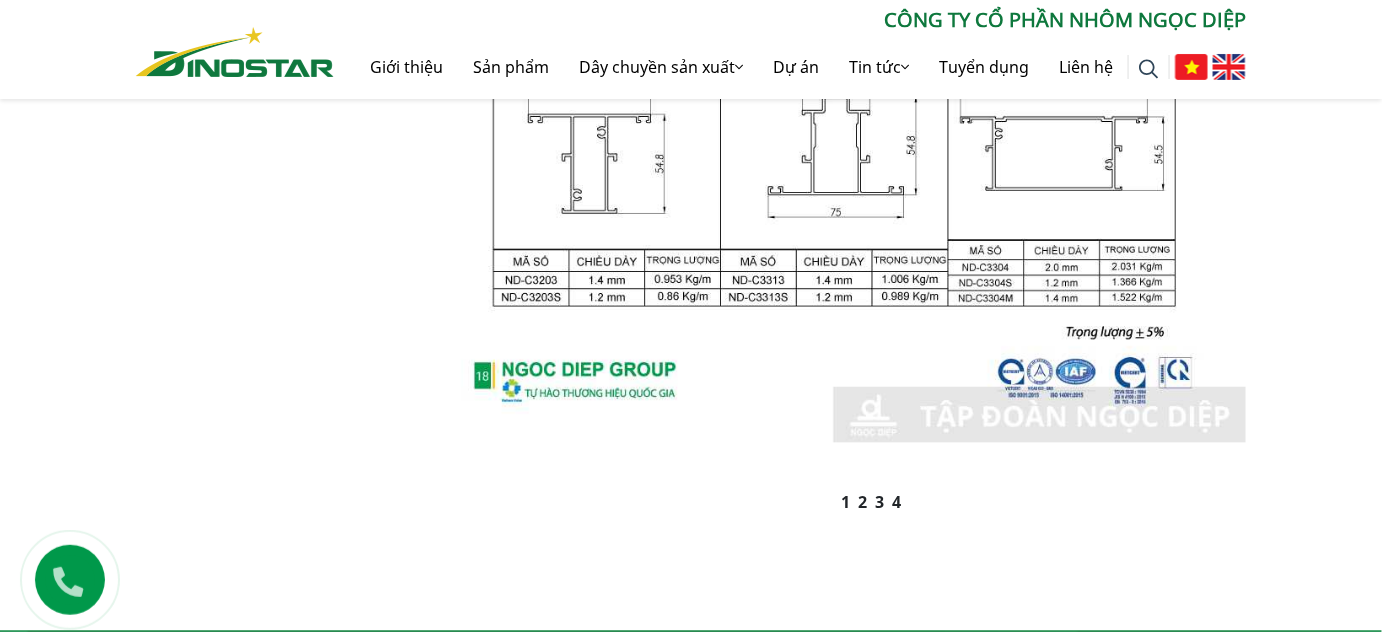 click on "2" at bounding box center [863, 502] 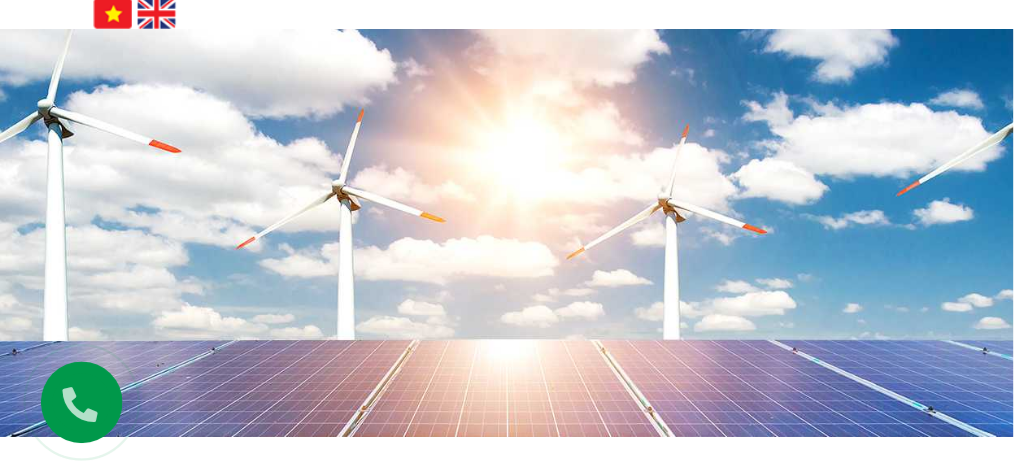 scroll, scrollTop: 563, scrollLeft: 0, axis: vertical 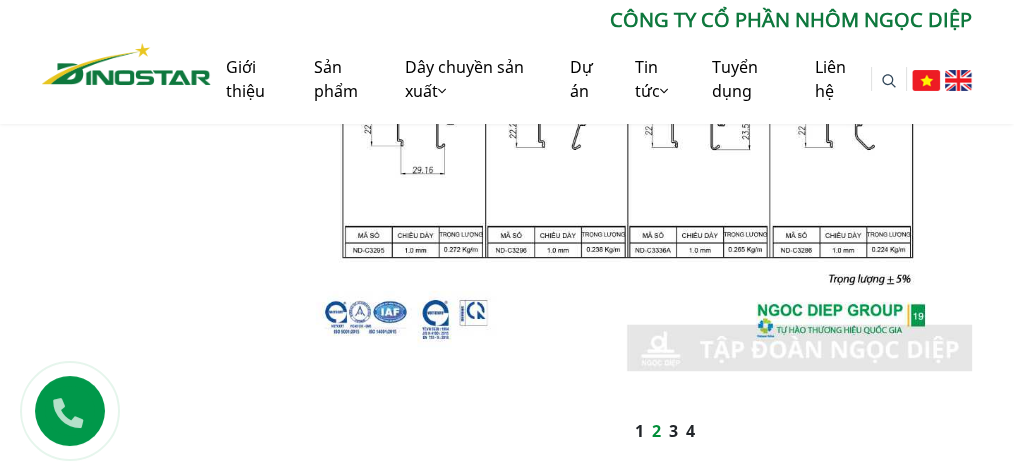 click on "3" at bounding box center (673, 431) 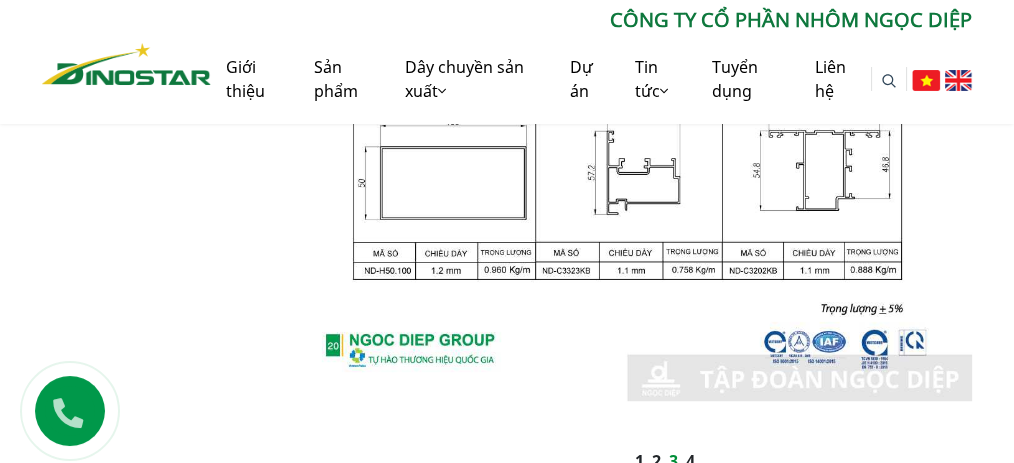 scroll, scrollTop: 1066, scrollLeft: 0, axis: vertical 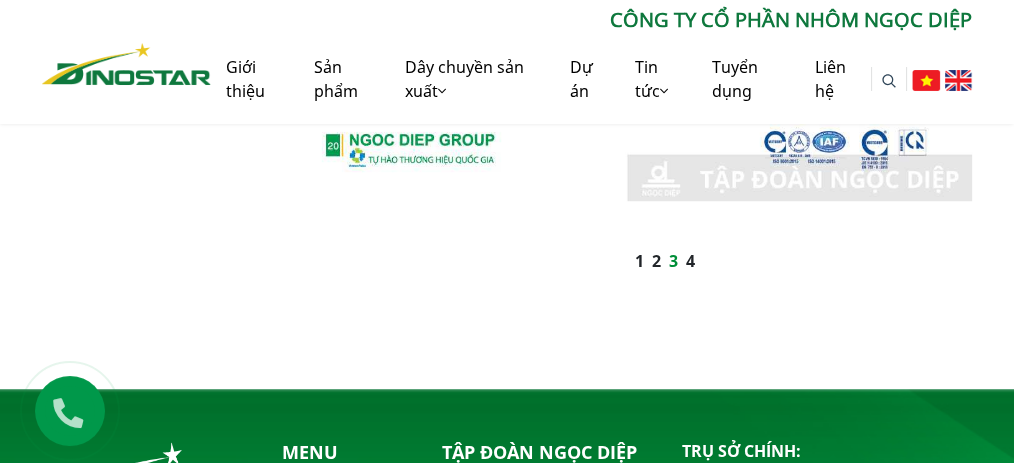 click on "4" at bounding box center (690, 261) 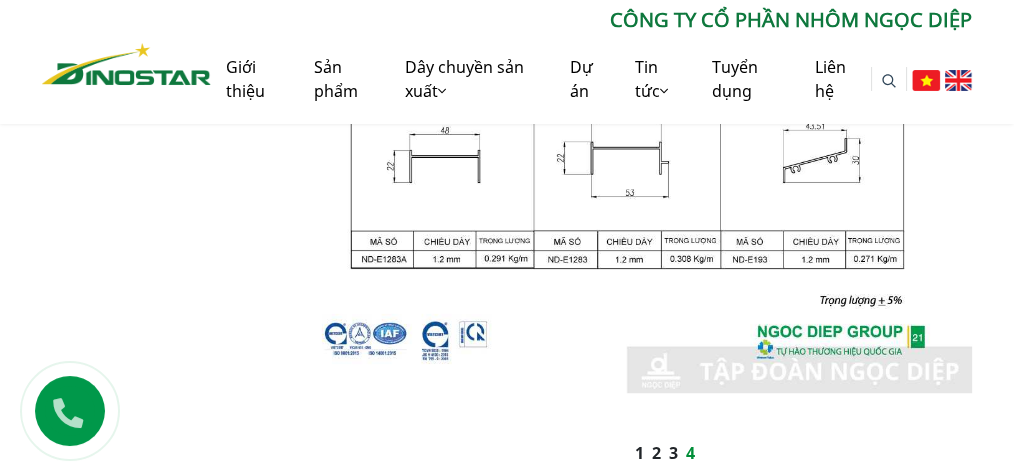scroll, scrollTop: 1269, scrollLeft: 0, axis: vertical 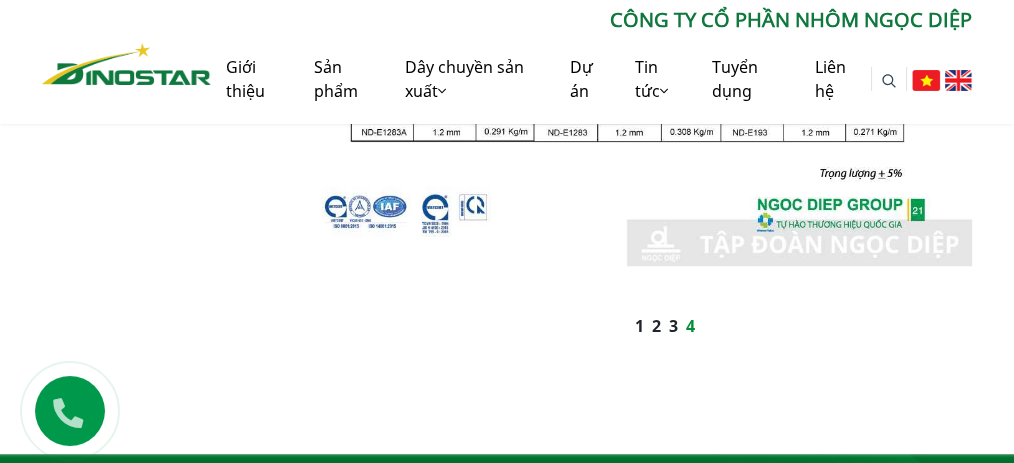 click on "3" at bounding box center [673, 326] 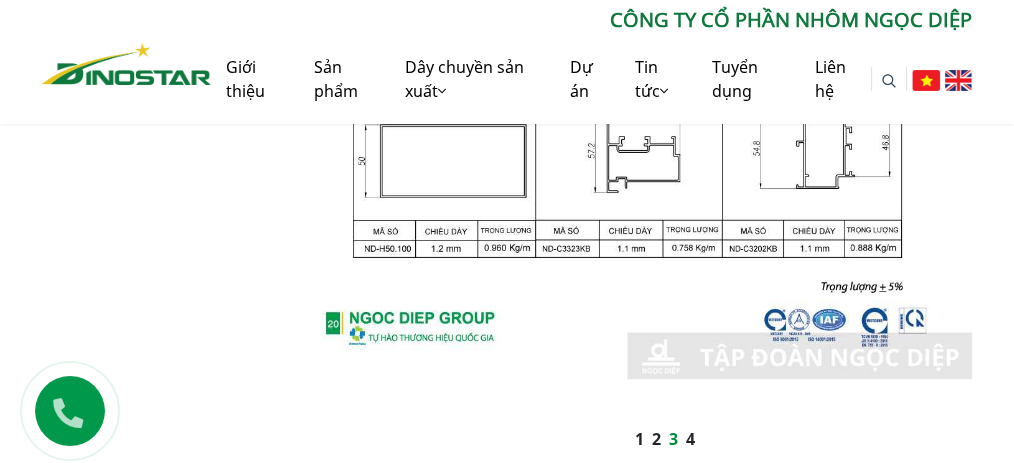 scroll, scrollTop: 1202, scrollLeft: 0, axis: vertical 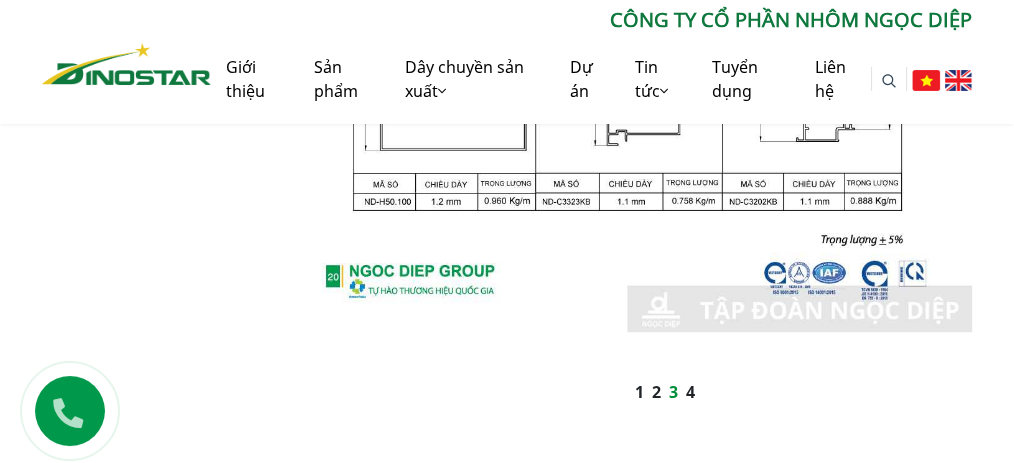 click on "2" at bounding box center [656, 392] 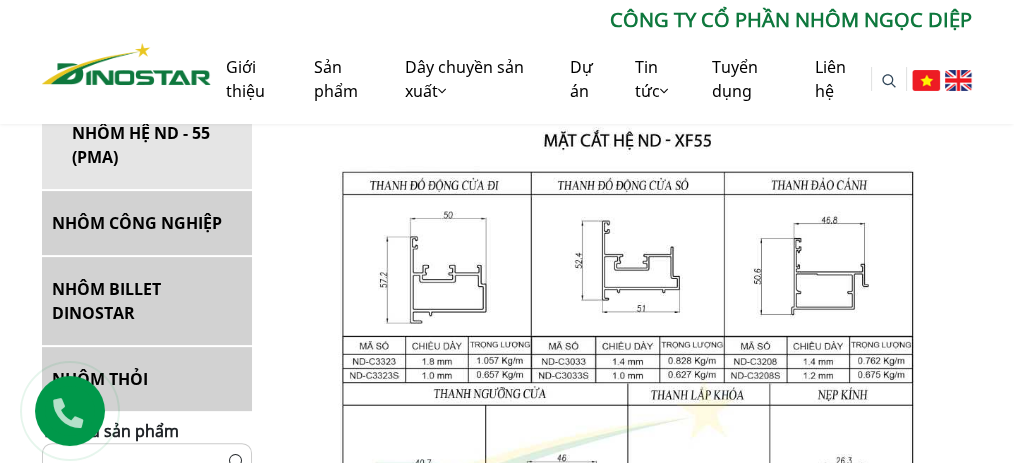 scroll, scrollTop: 533, scrollLeft: 0, axis: vertical 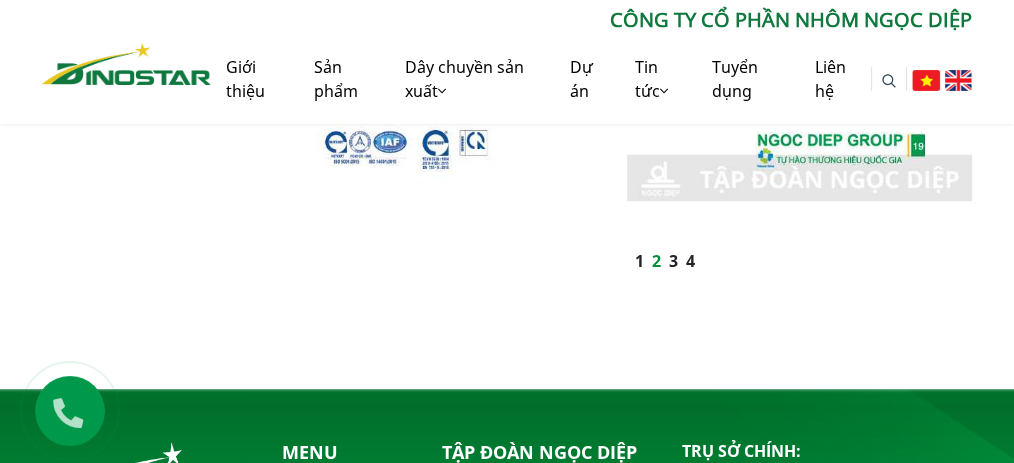 click on "1" at bounding box center (639, 261) 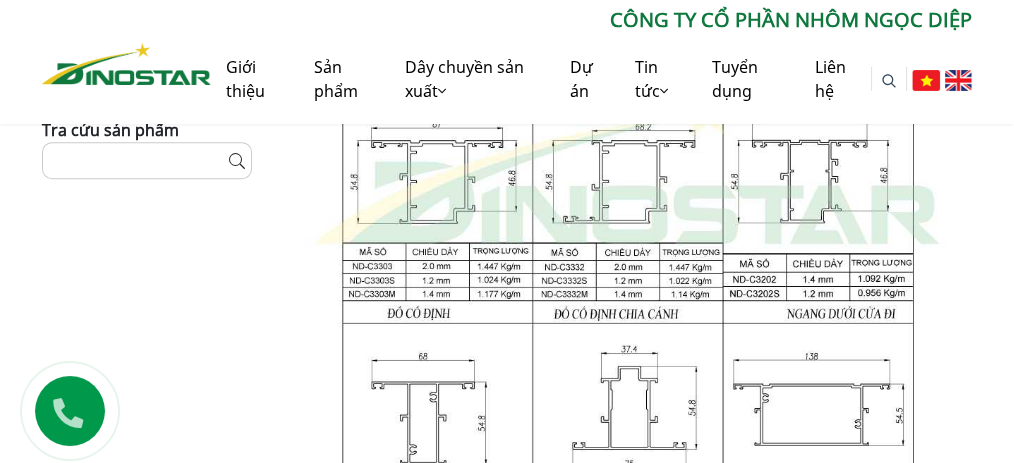 scroll, scrollTop: 1024, scrollLeft: 0, axis: vertical 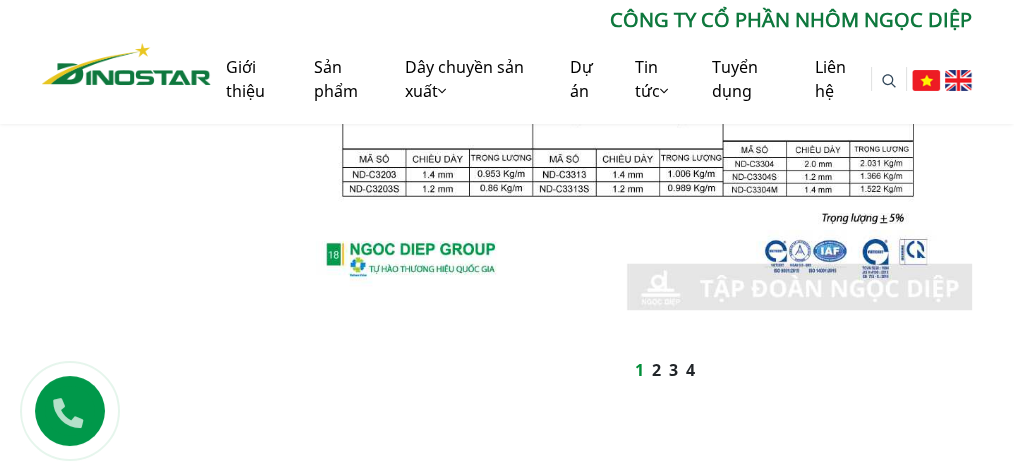 click on "2" at bounding box center (656, 370) 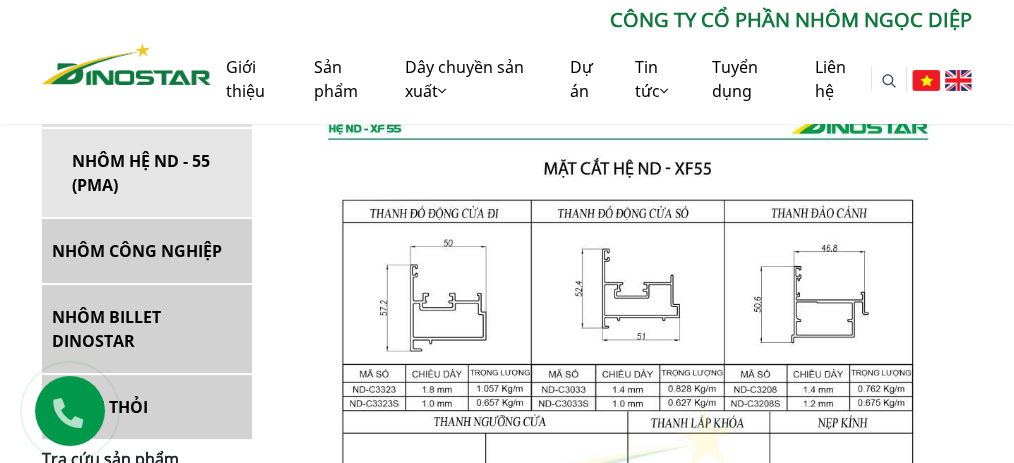 scroll, scrollTop: 533, scrollLeft: 0, axis: vertical 